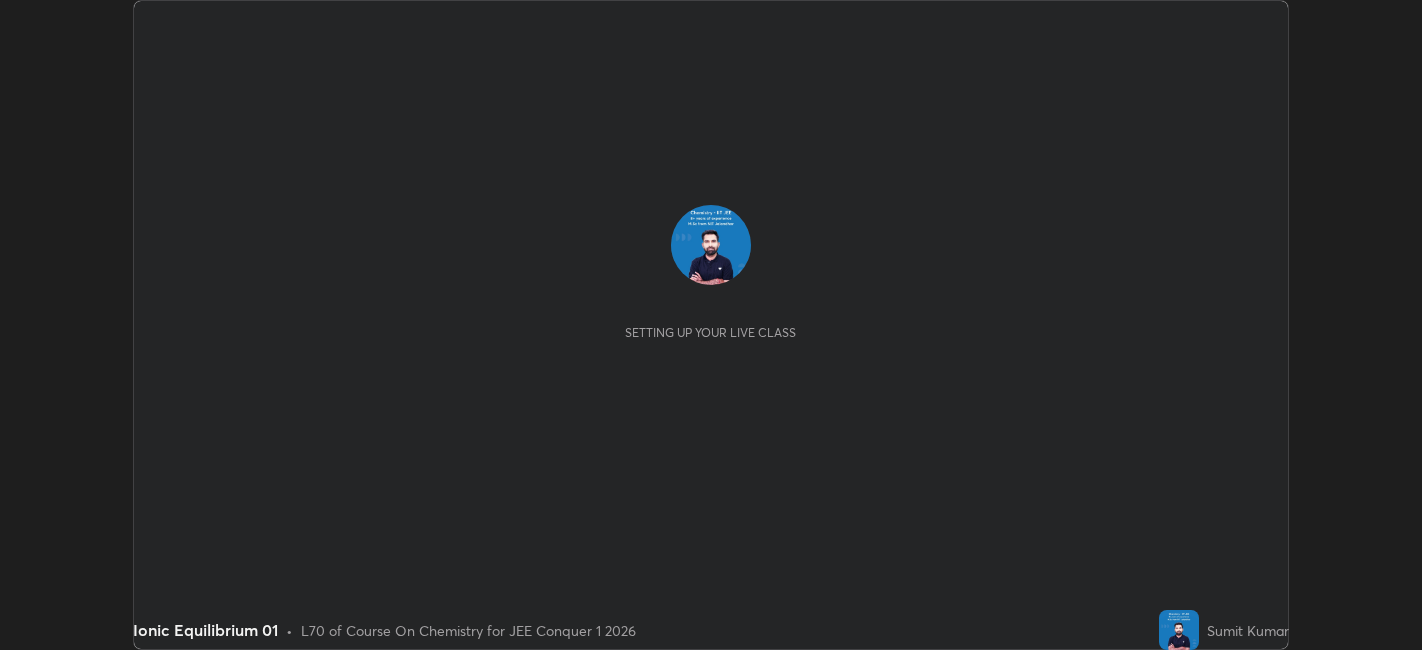 scroll, scrollTop: 0, scrollLeft: 0, axis: both 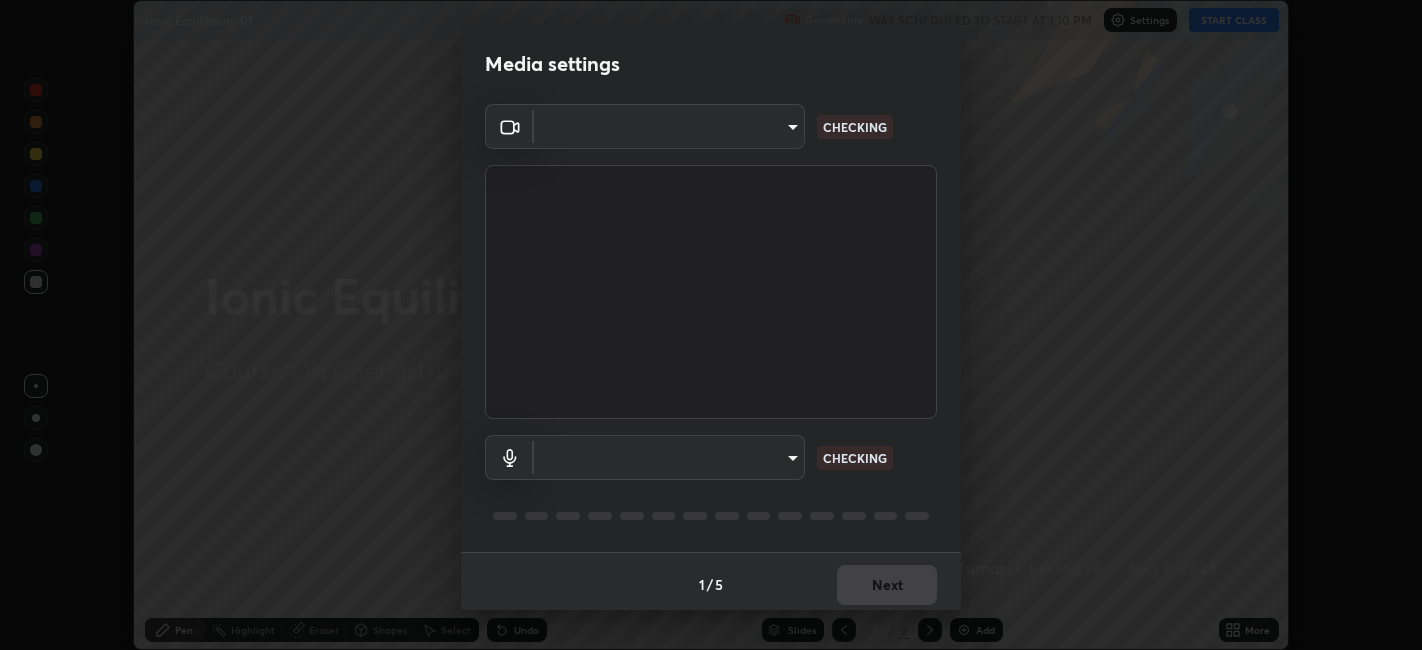 type on "9e57caed4cce4141f5eaa85e897878ef8d6f7de05c3a7e1aeb5fb010bc414606" 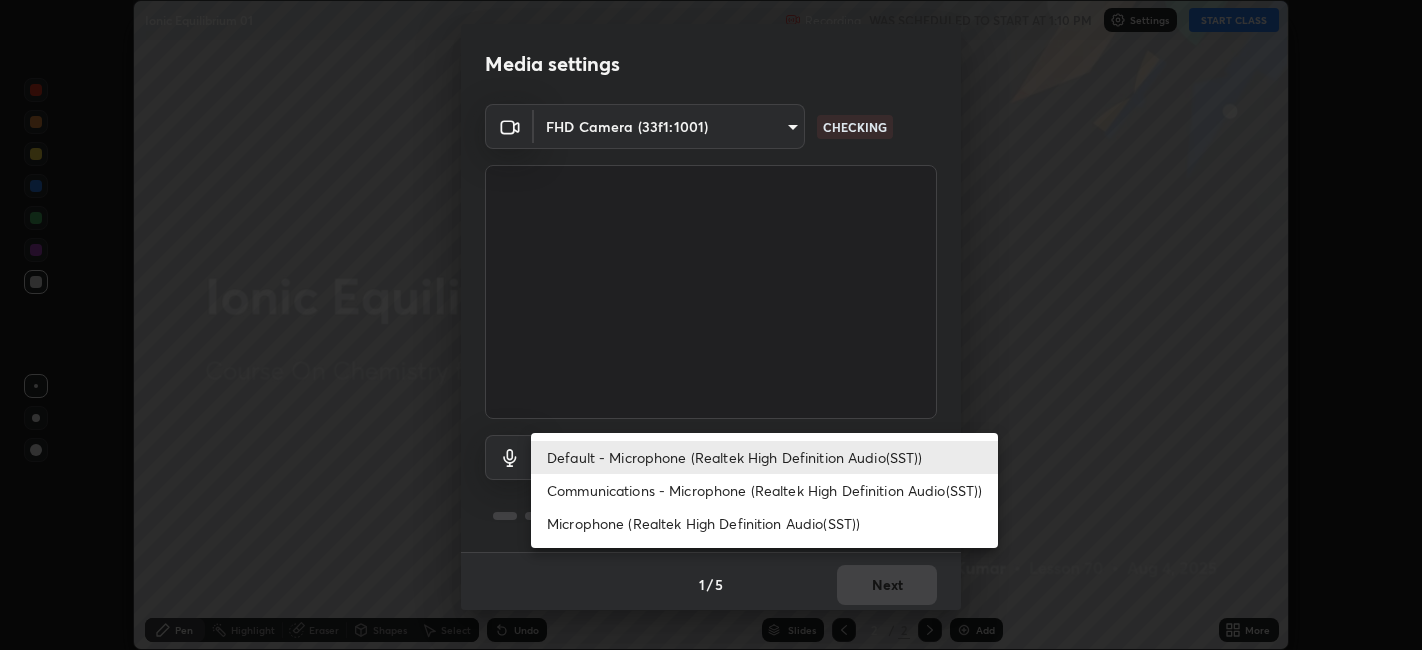 click on "Microphone (Realtek High Definition Audio(SST))" at bounding box center [764, 523] 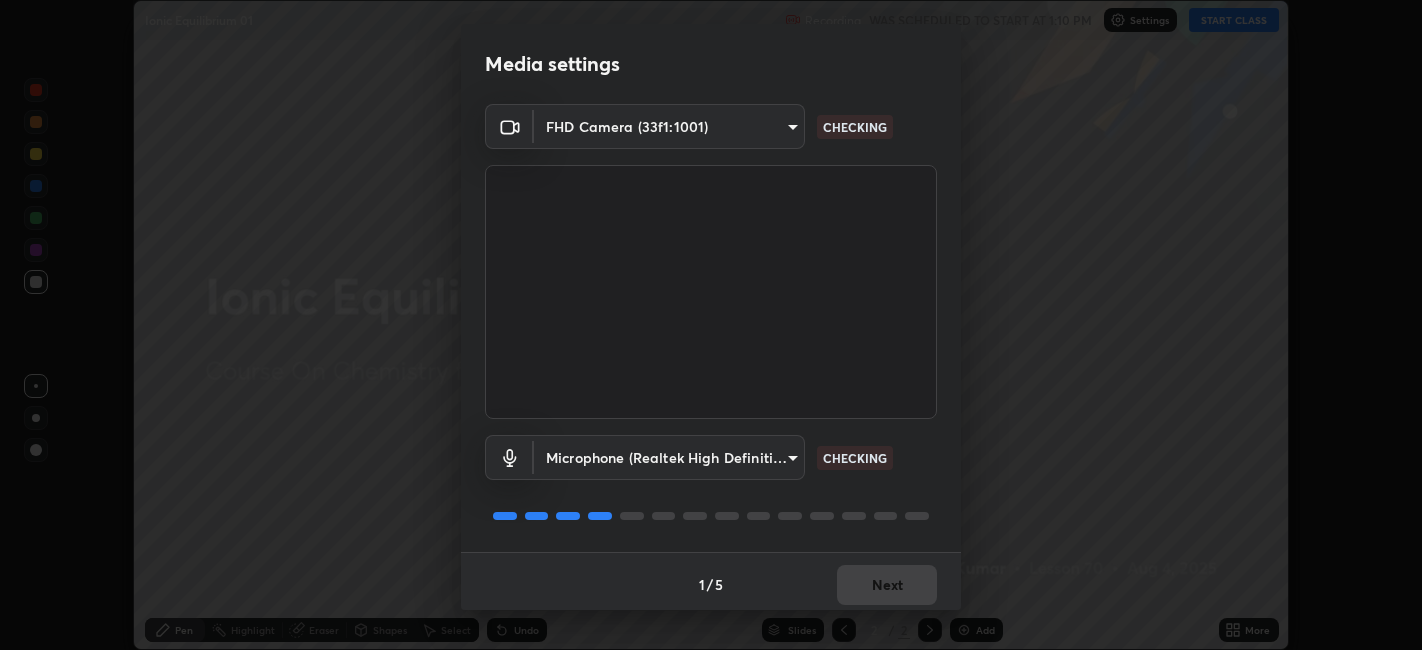 scroll, scrollTop: 5, scrollLeft: 0, axis: vertical 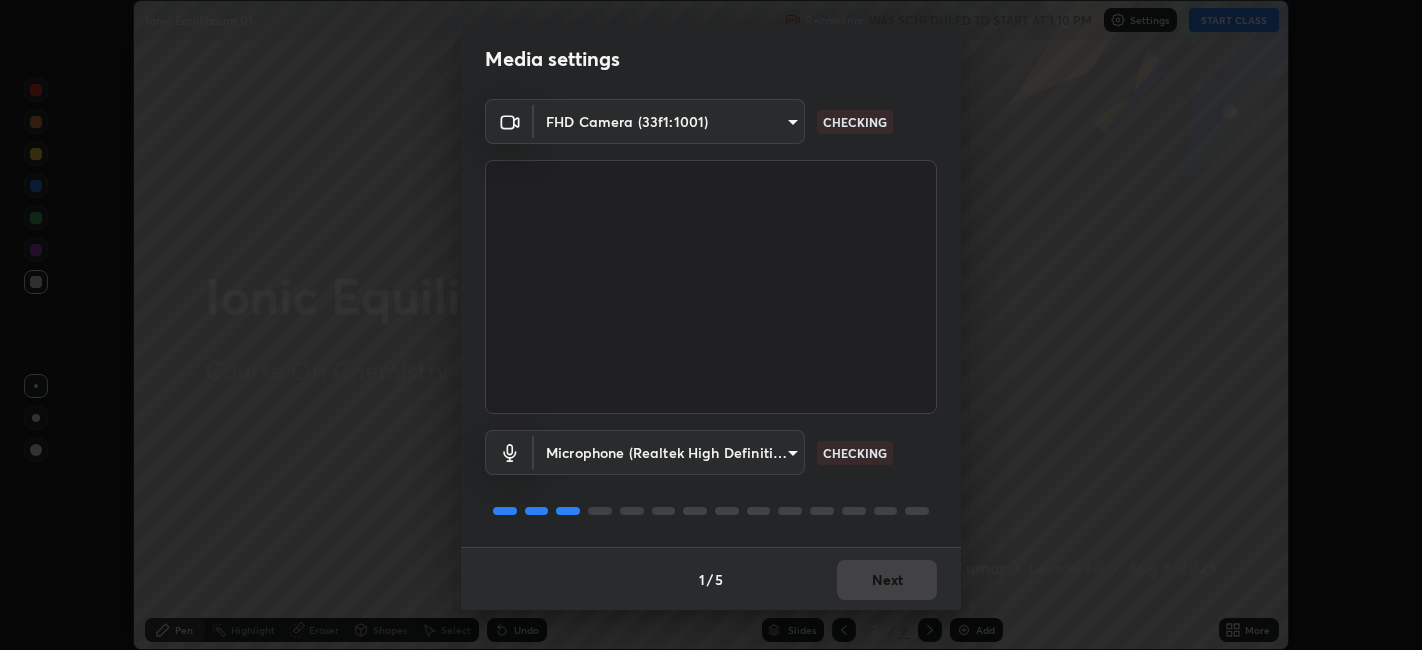 click on "1 / 5 Next" at bounding box center [711, 579] 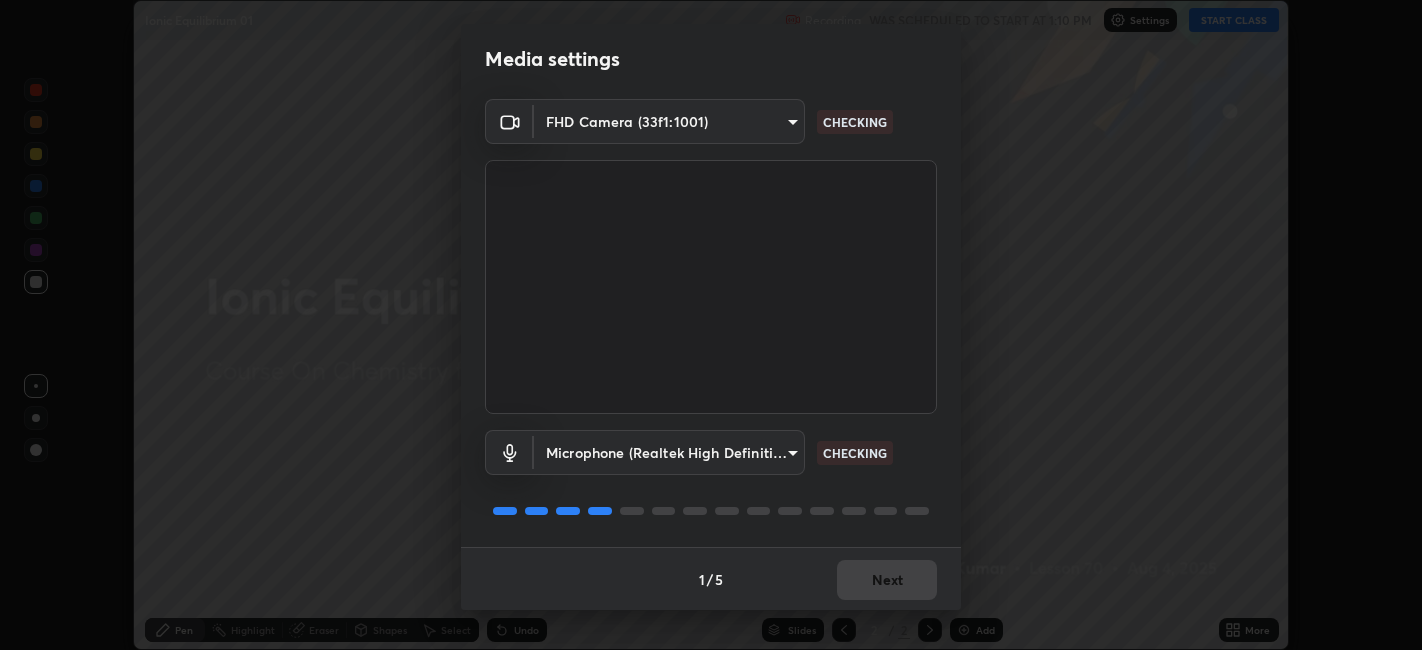 click on "1 / 5 Next" at bounding box center (711, 579) 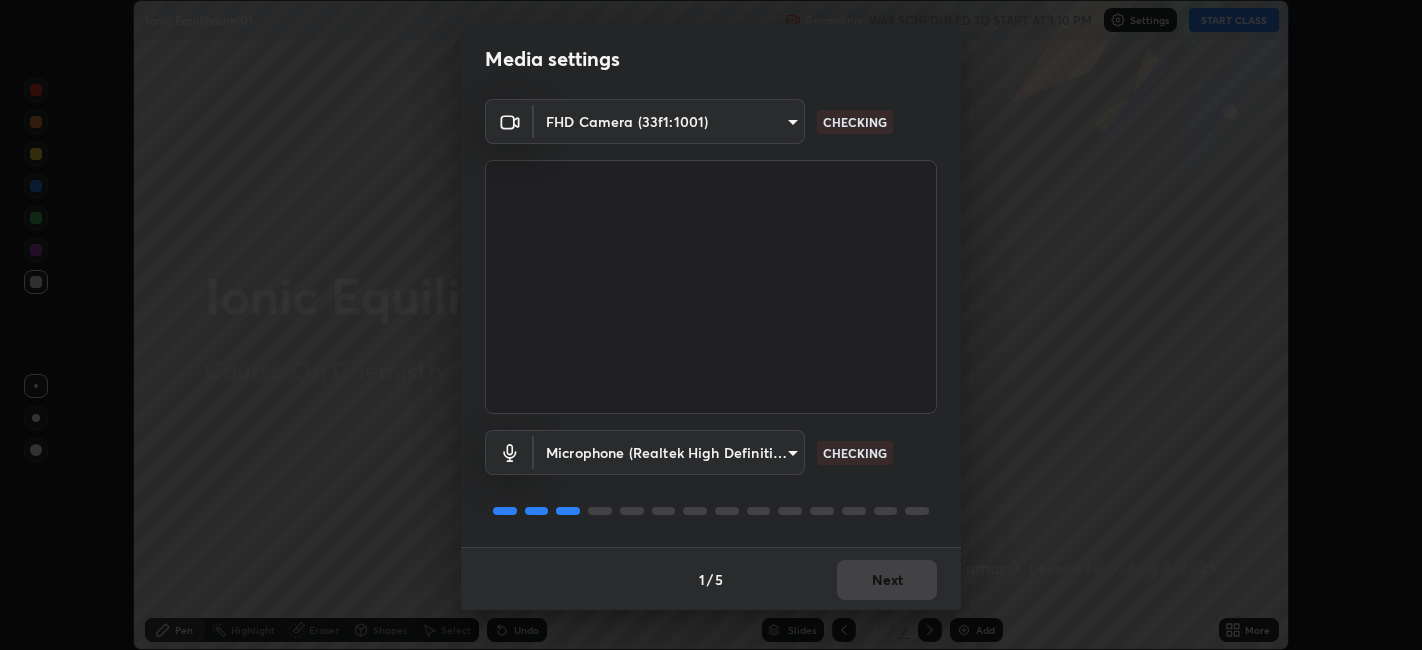 click on "1 / 5 Next" at bounding box center (711, 579) 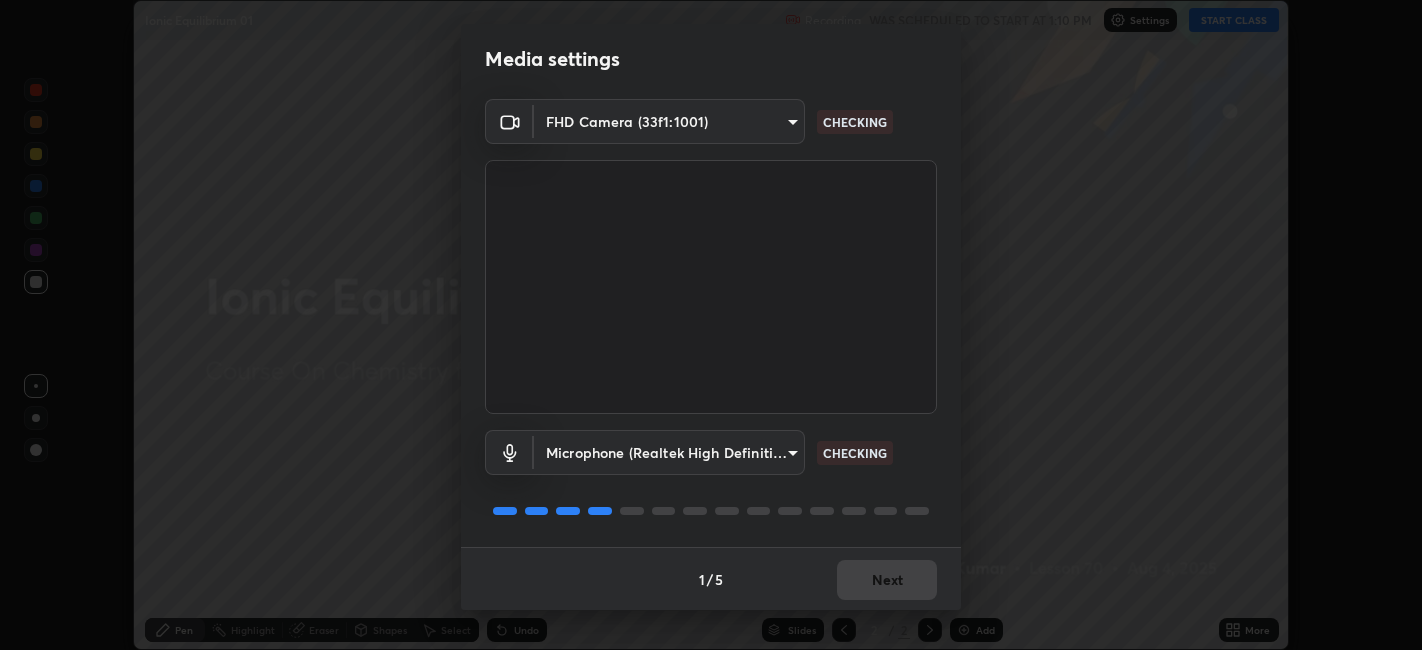 click on "1 / 5 Next" at bounding box center (711, 579) 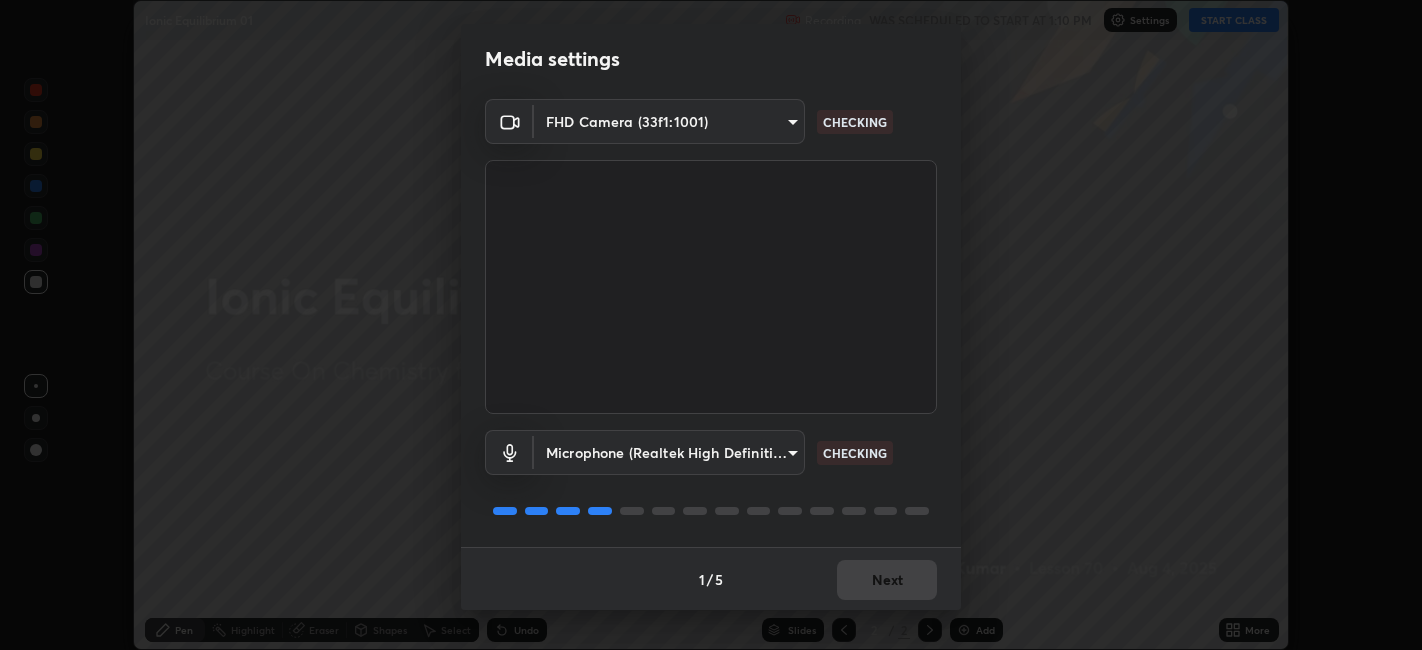 click on "1 / 5 Next" at bounding box center [711, 579] 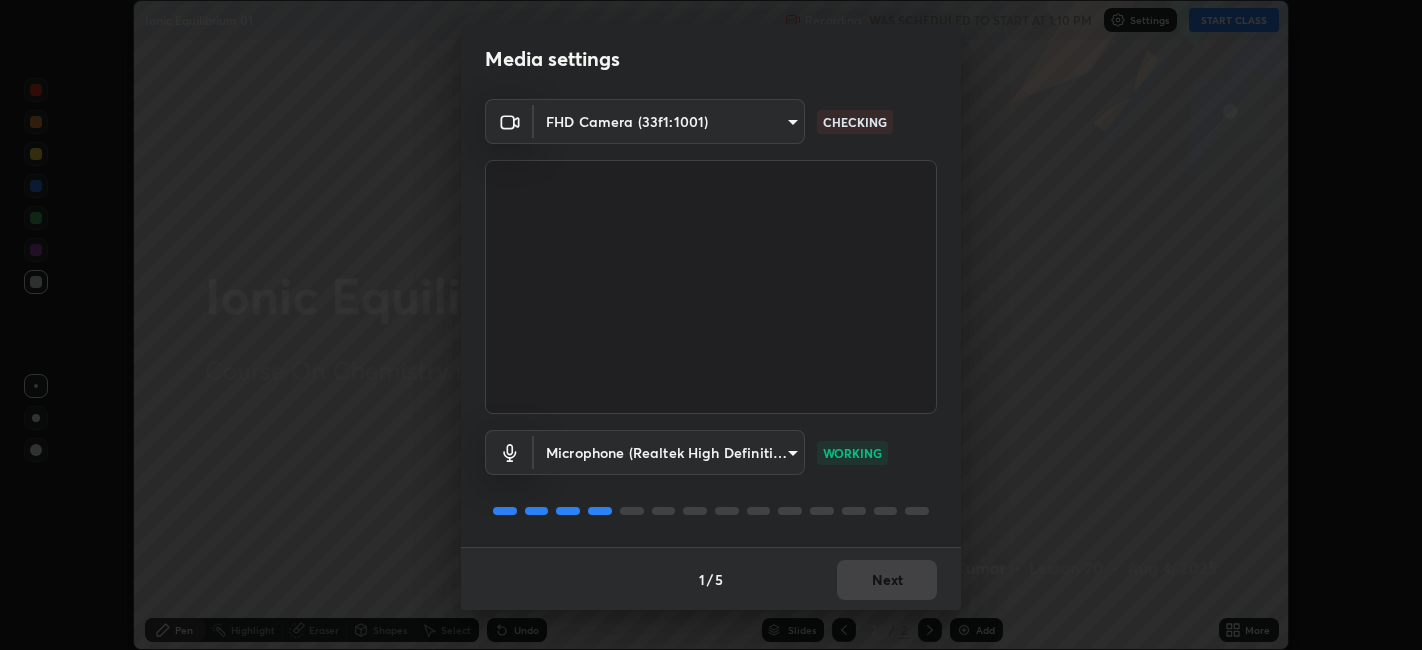 click on "1 / 5 Next" at bounding box center (711, 579) 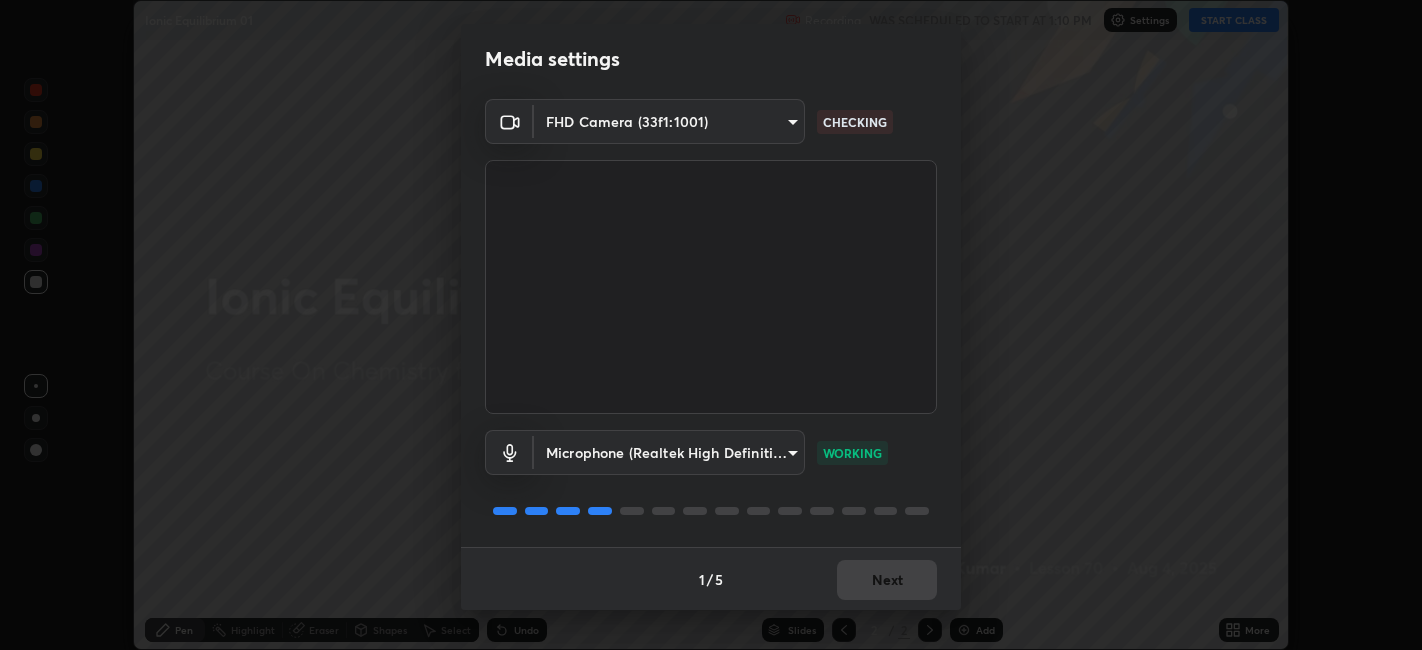 click on "Next" at bounding box center [887, 580] 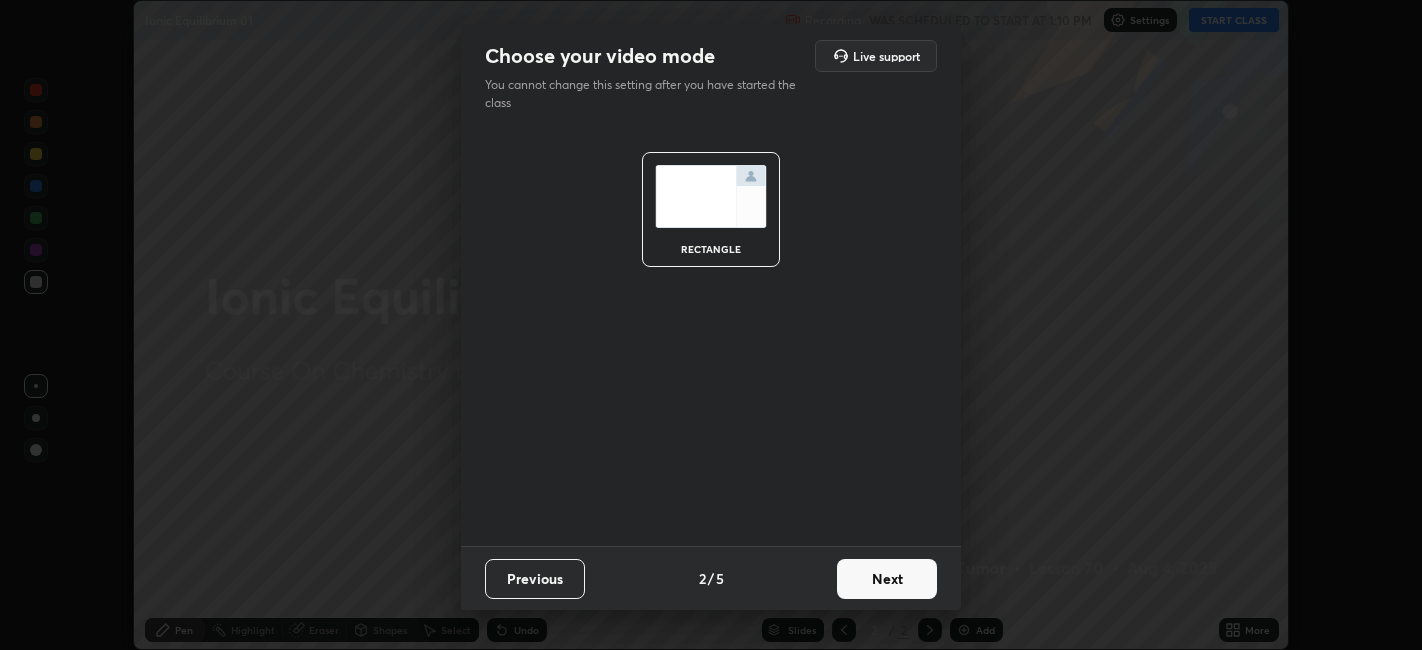 scroll, scrollTop: 0, scrollLeft: 0, axis: both 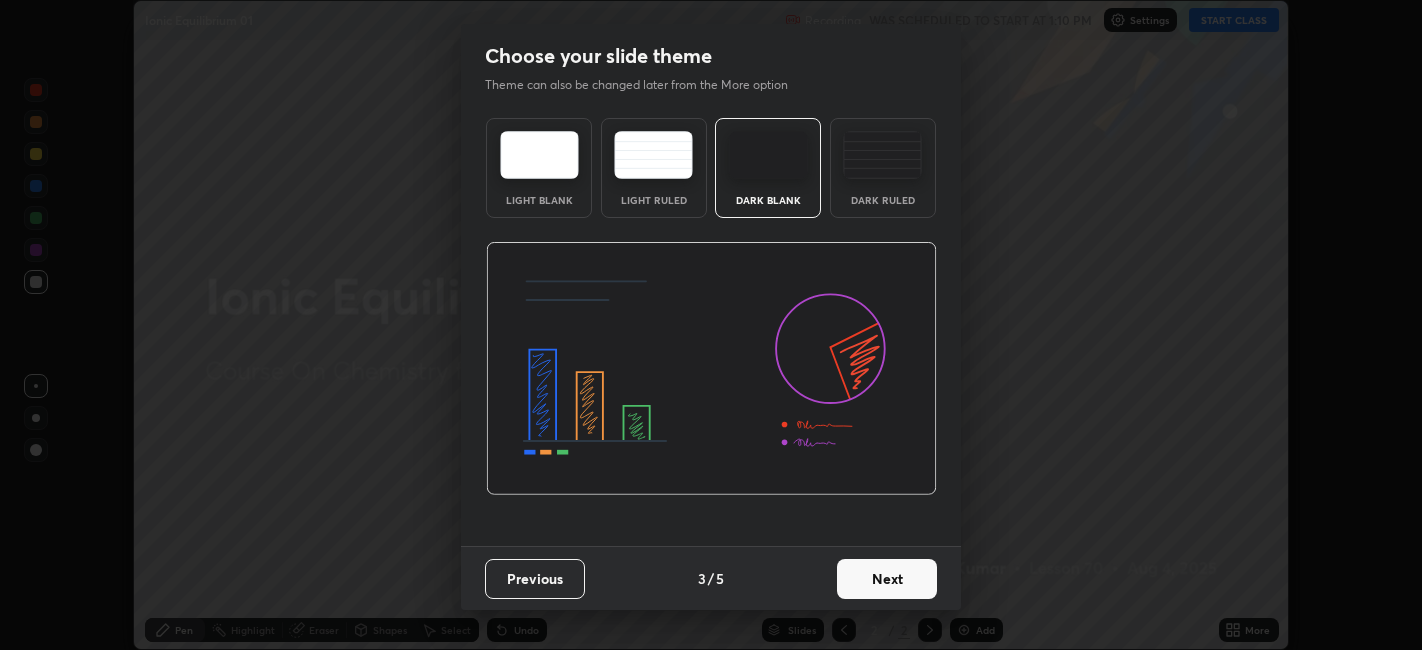 click on "Next" at bounding box center [887, 579] 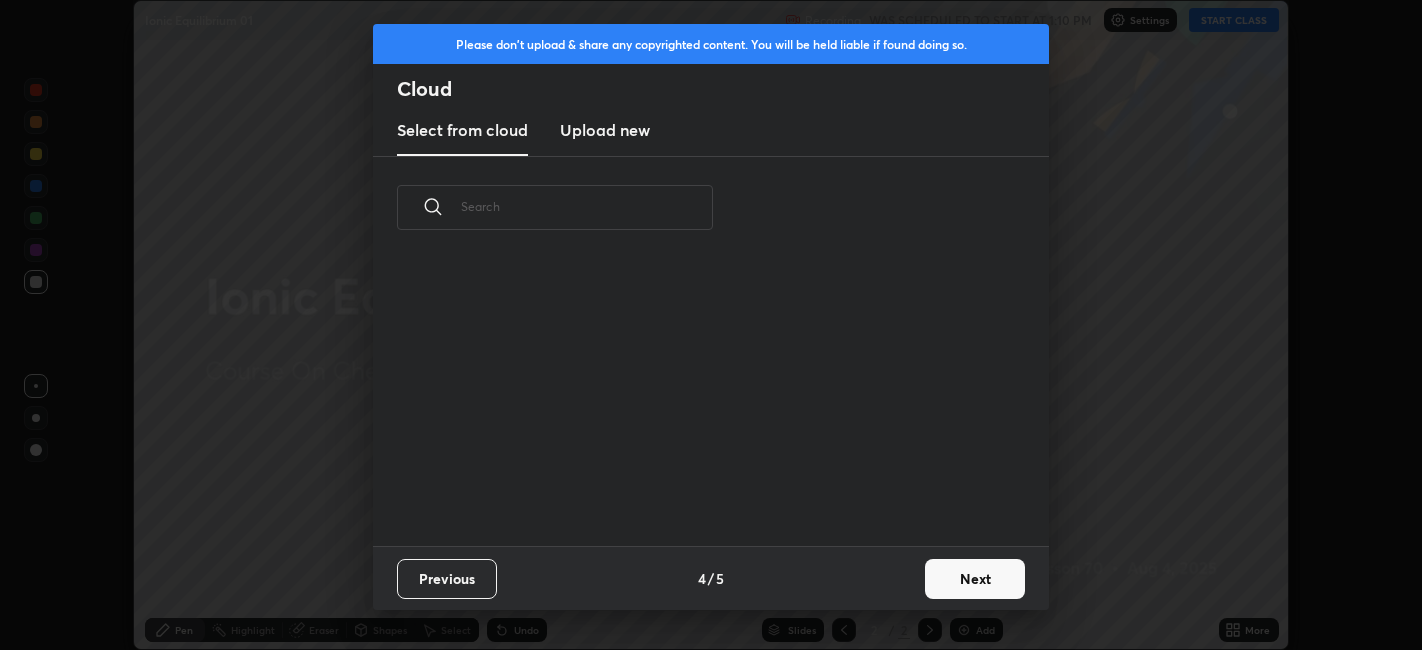 click on "Previous 4 / 5 Next" at bounding box center [711, 578] 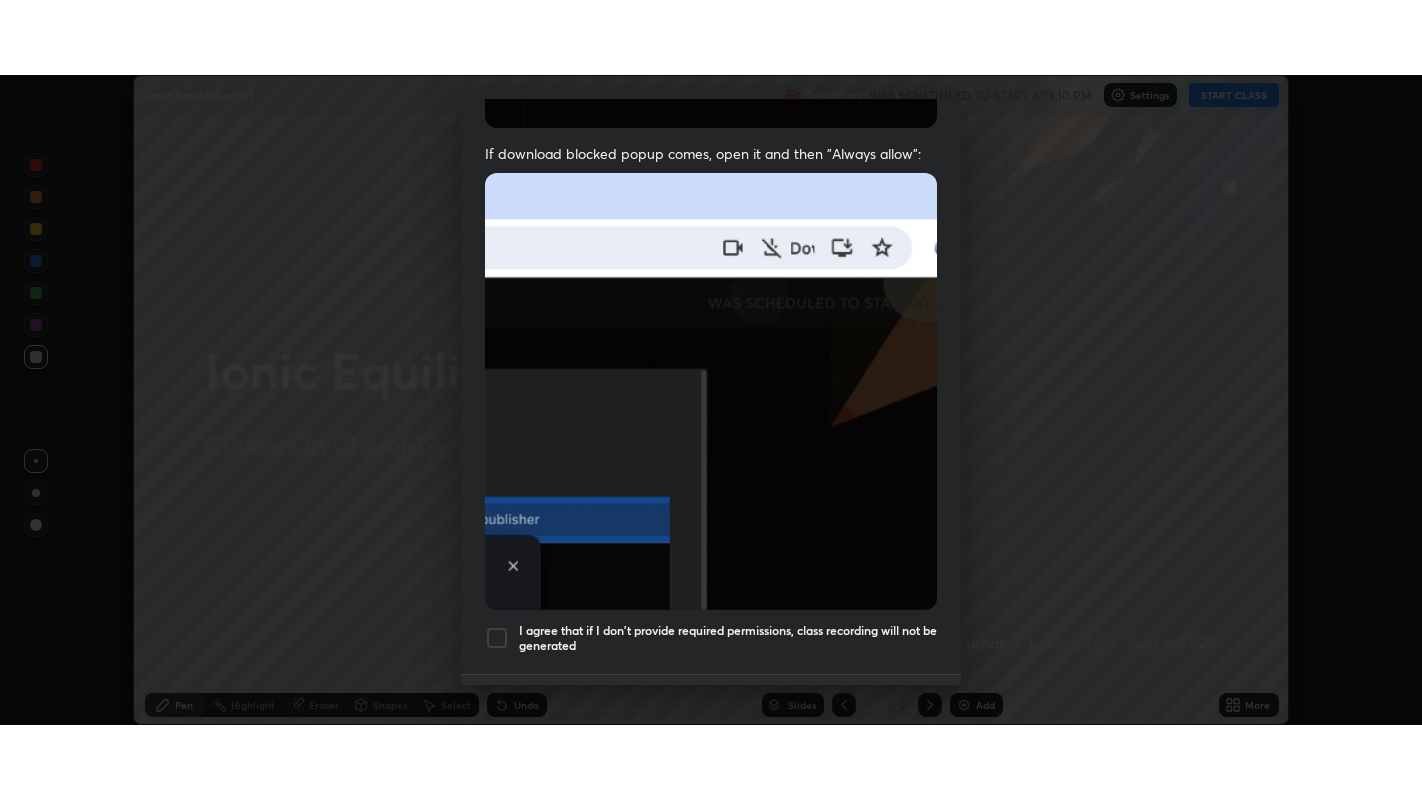 scroll, scrollTop: 413, scrollLeft: 0, axis: vertical 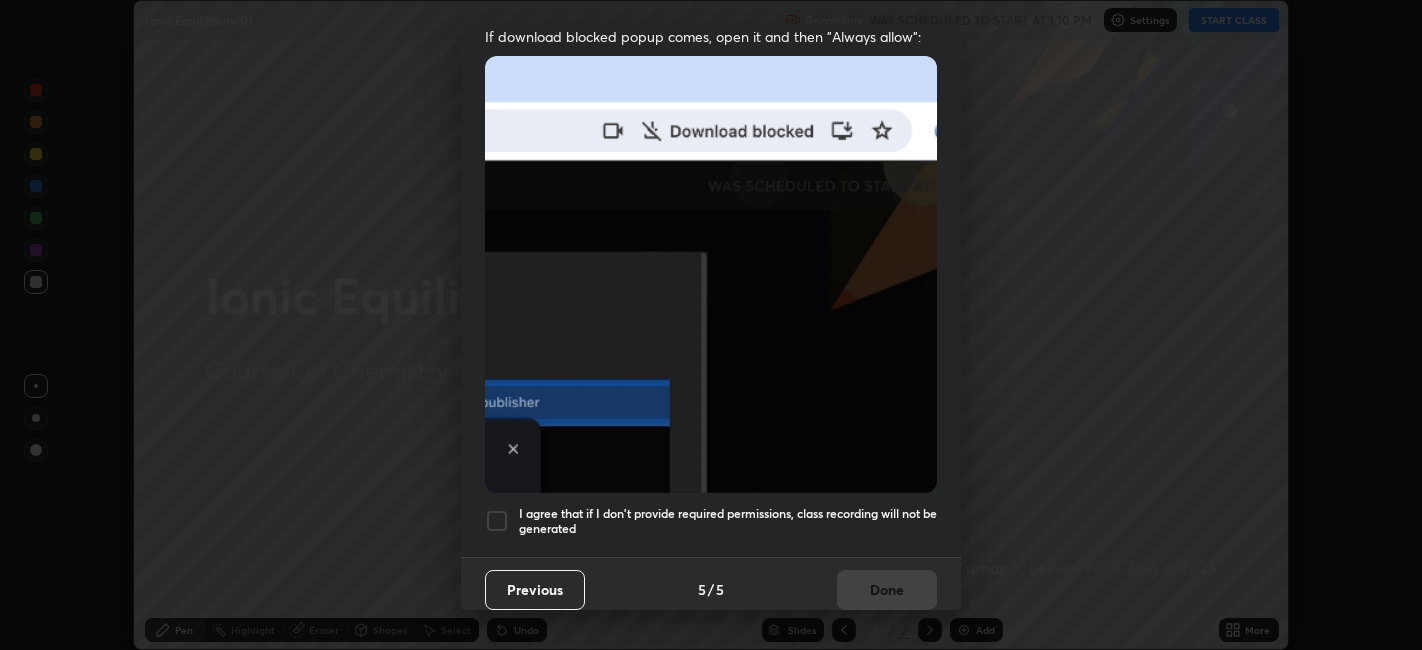 click at bounding box center (497, 521) 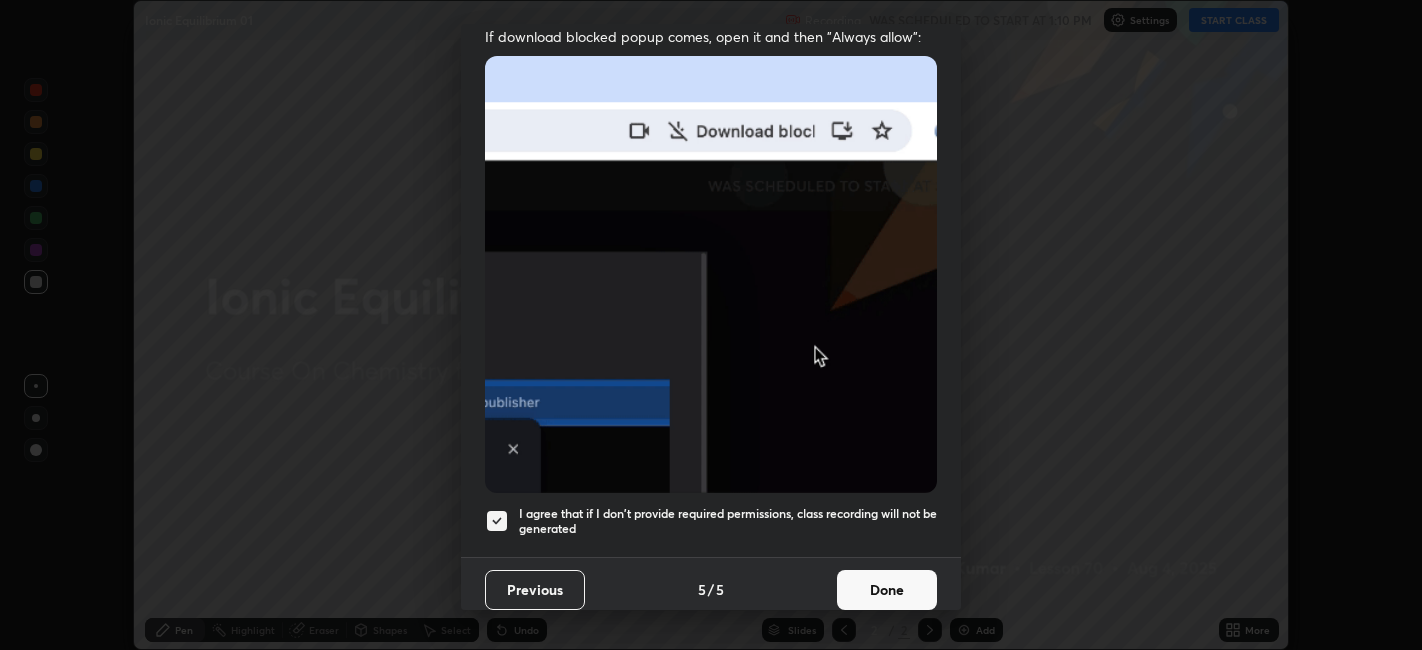 click on "Done" at bounding box center (887, 590) 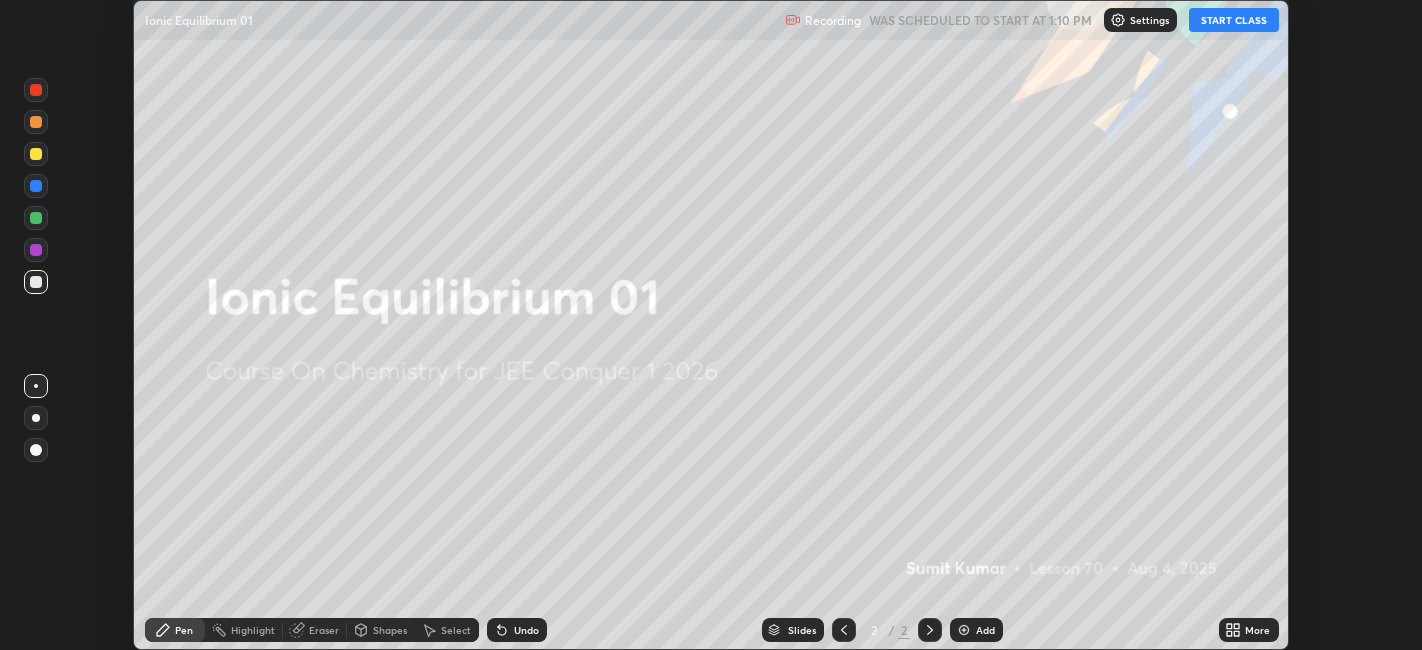 click at bounding box center [964, 630] 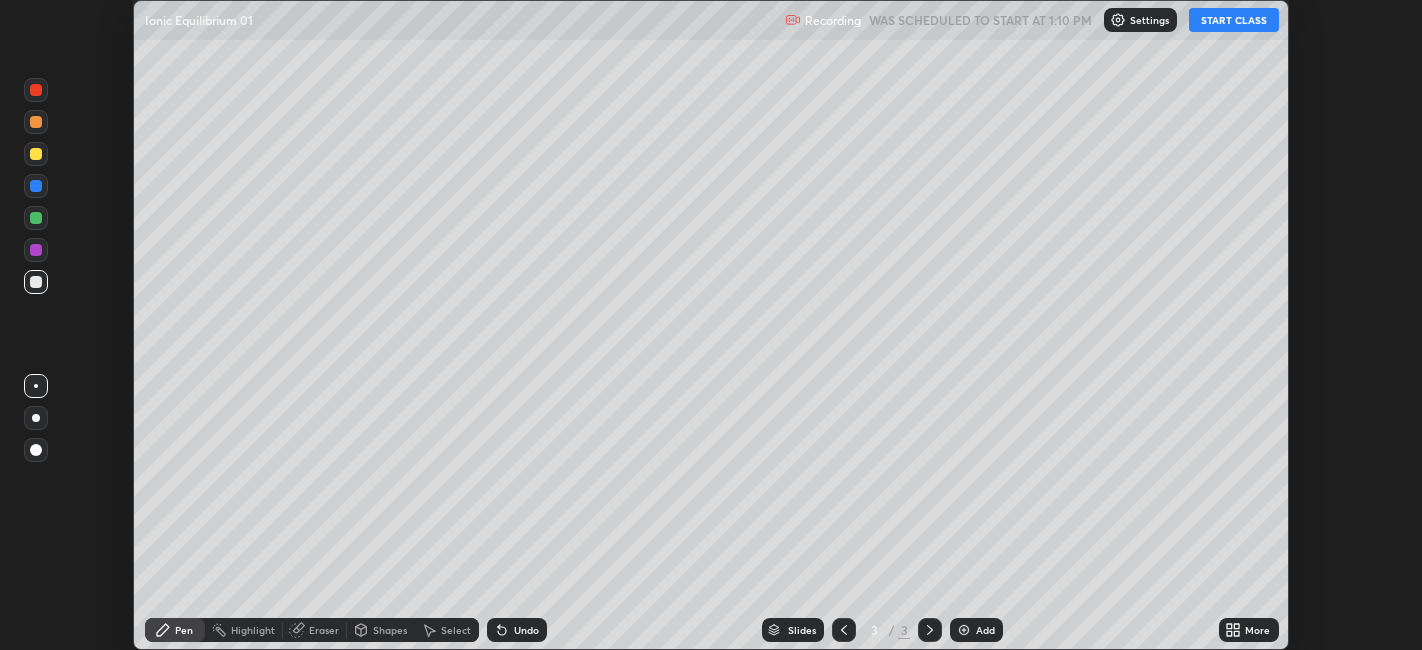 click on "START CLASS" at bounding box center (1234, 20) 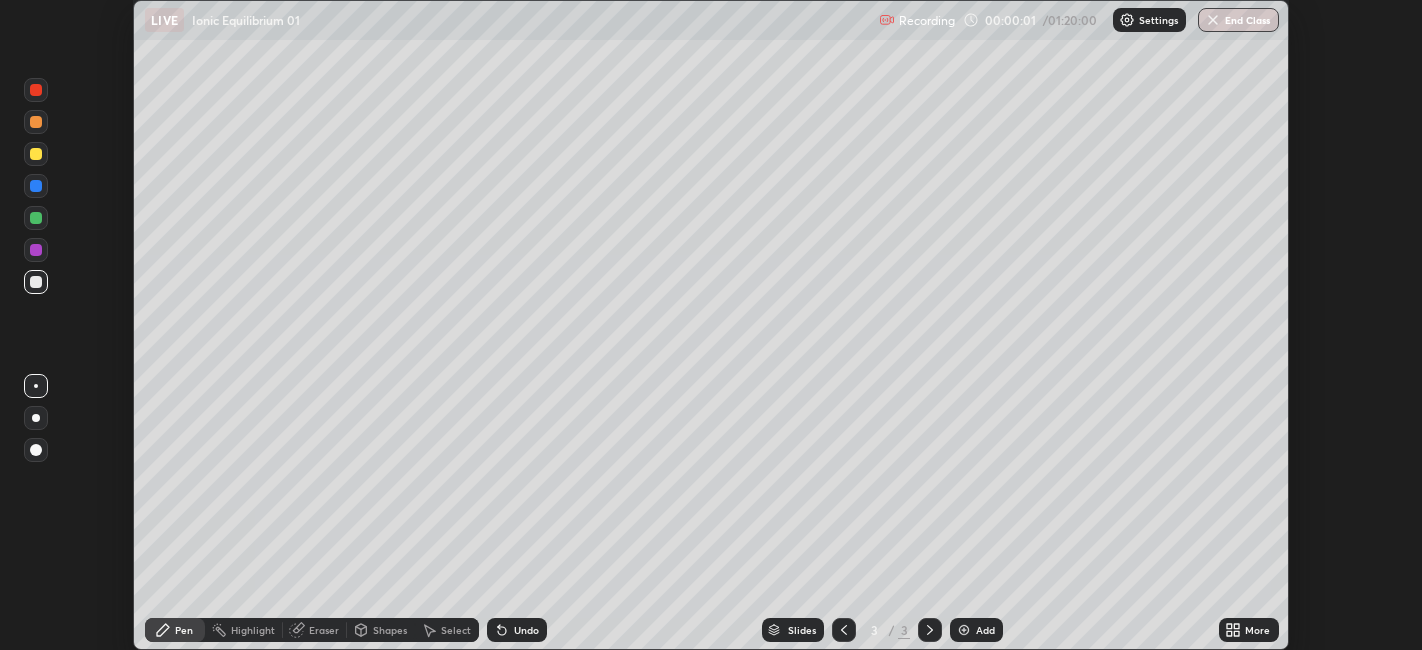 click 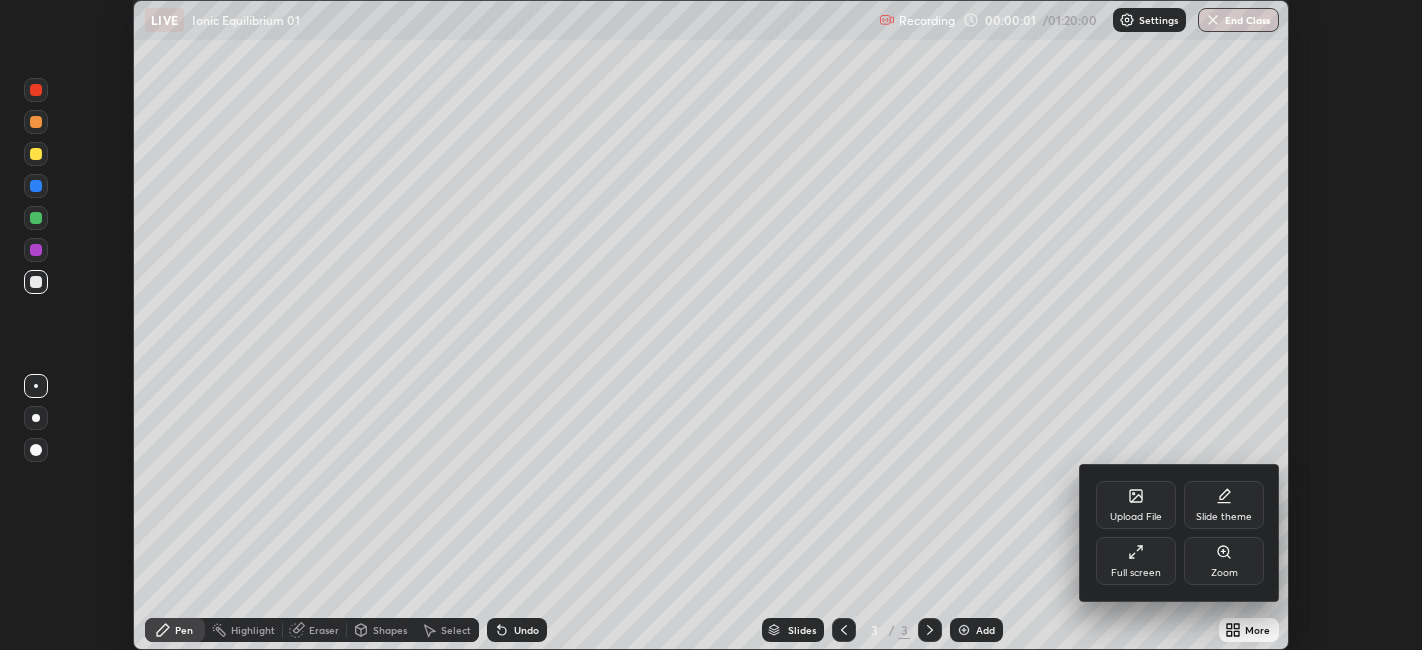 click 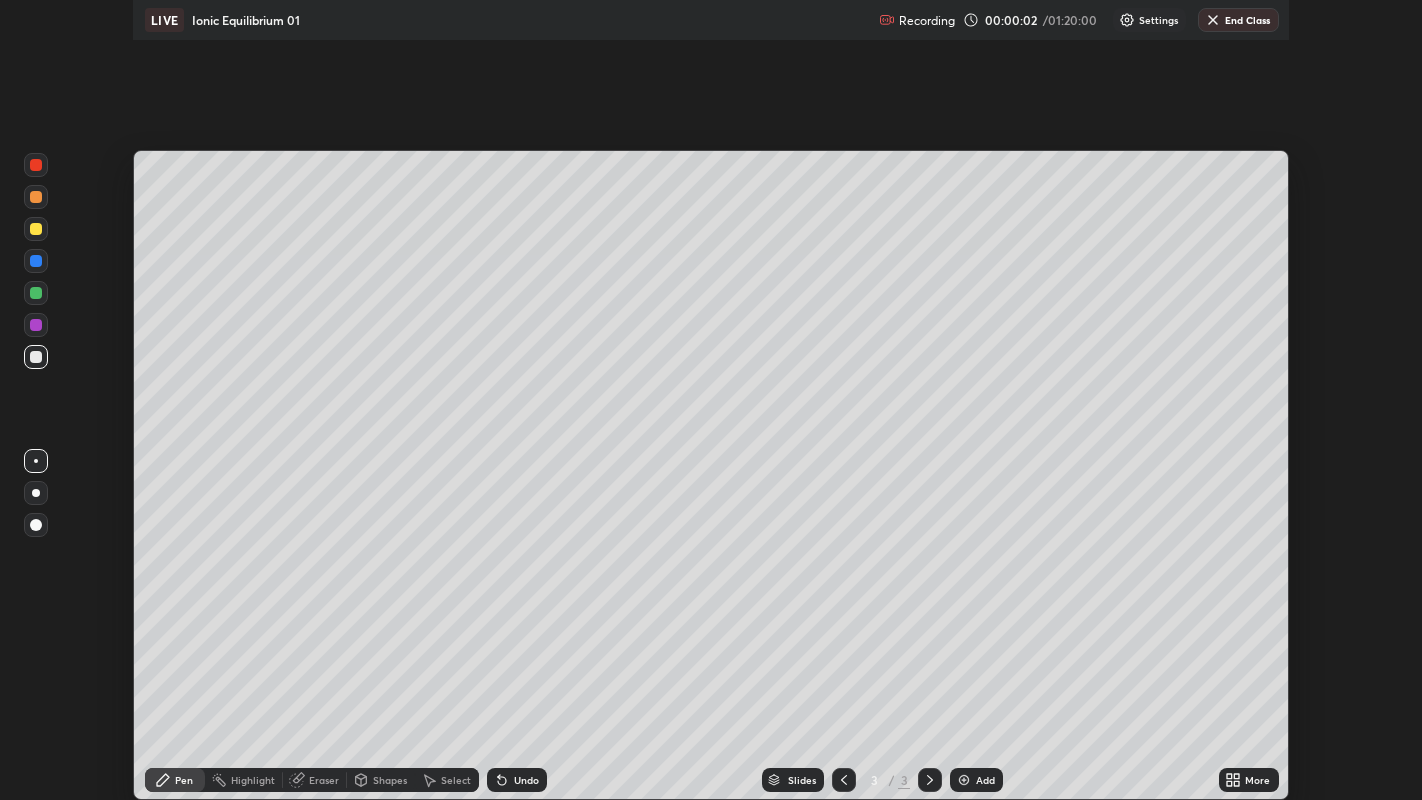 scroll, scrollTop: 99200, scrollLeft: 98577, axis: both 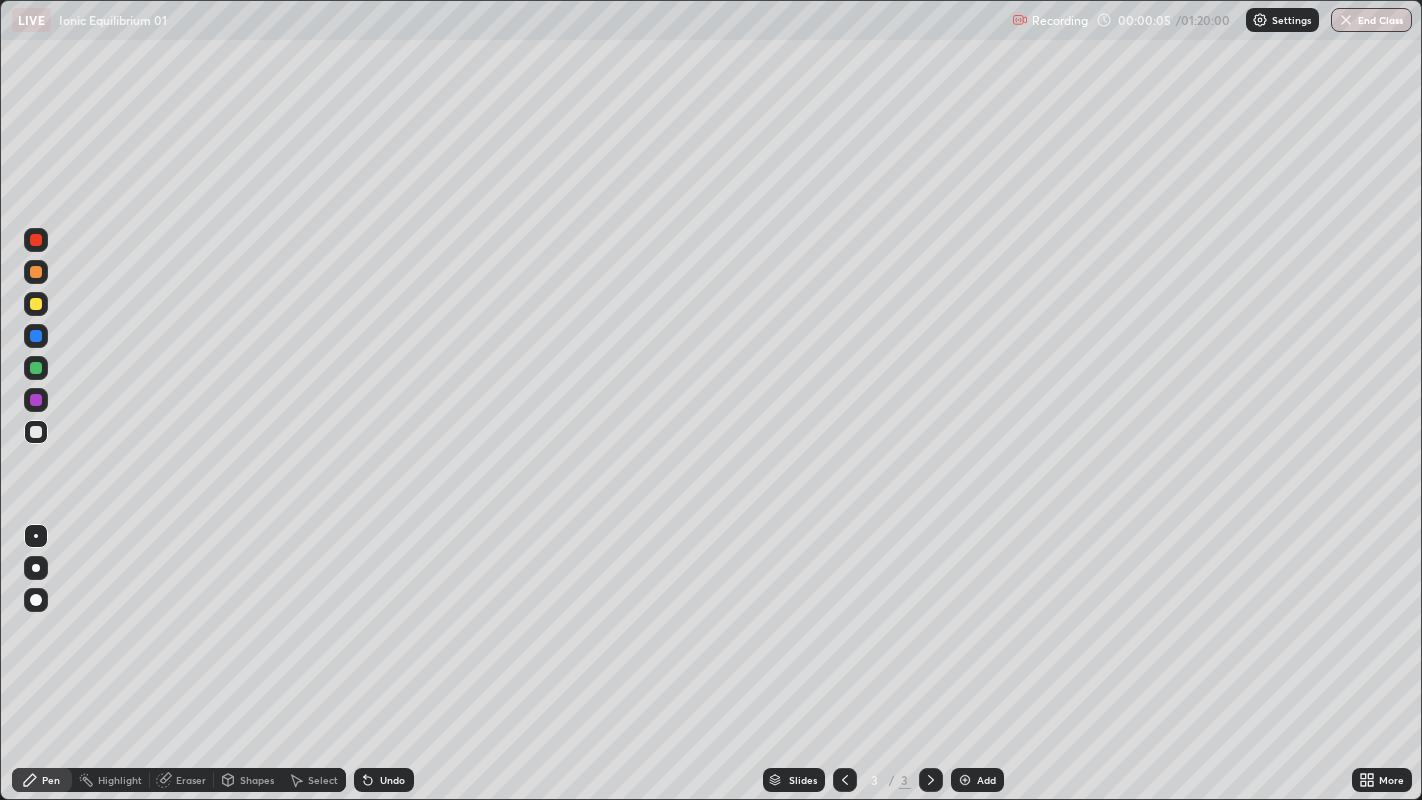 click at bounding box center [36, 272] 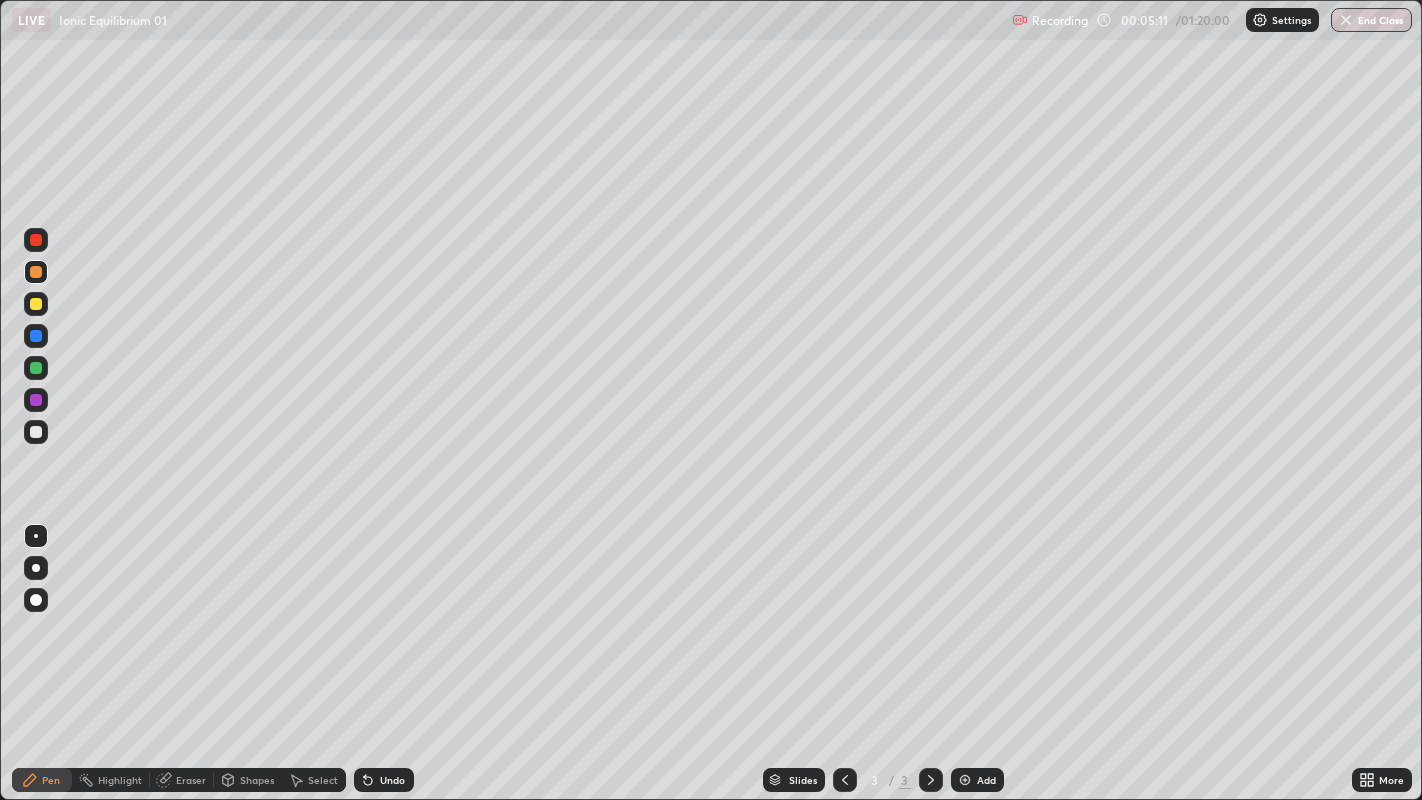 click on "Undo" at bounding box center [392, 780] 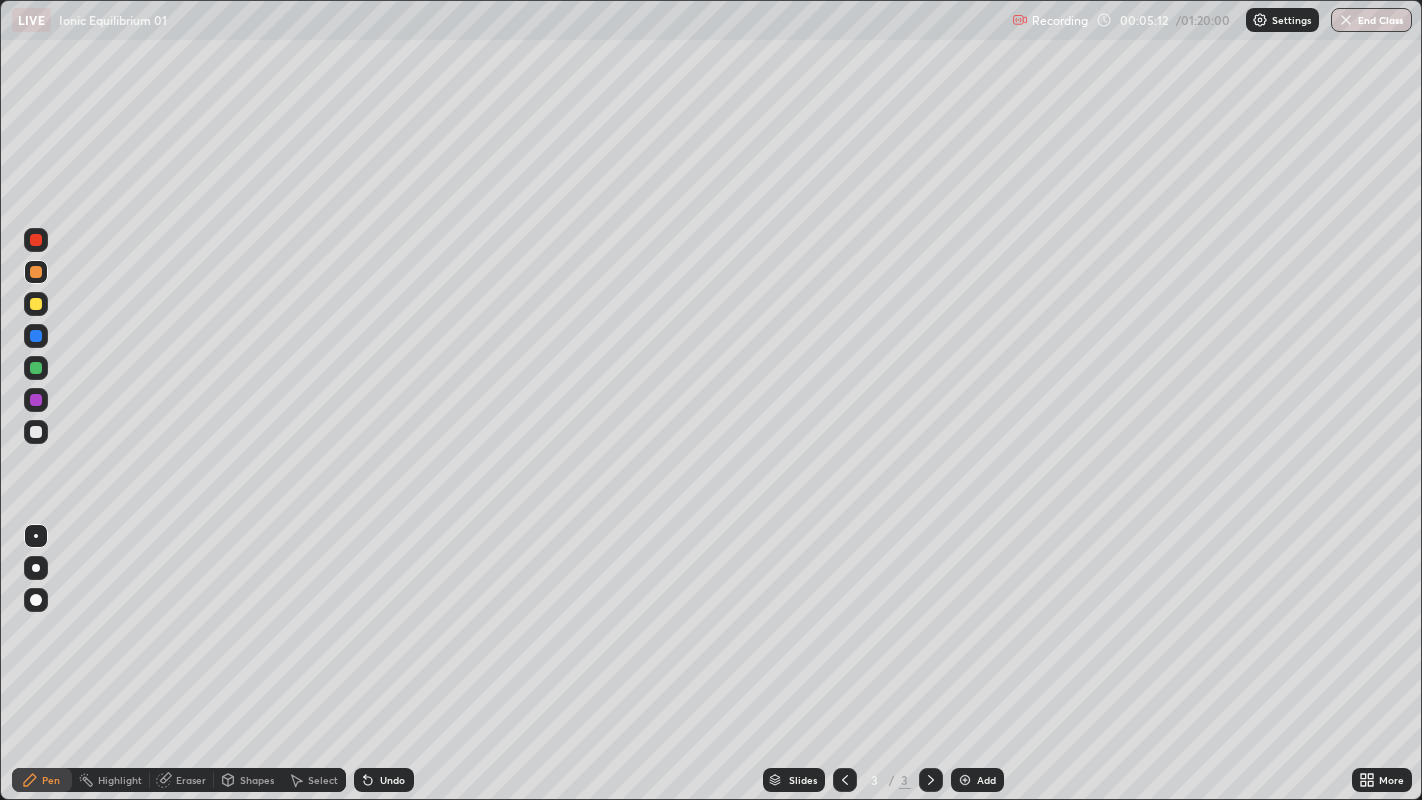 click on "Undo" at bounding box center [392, 780] 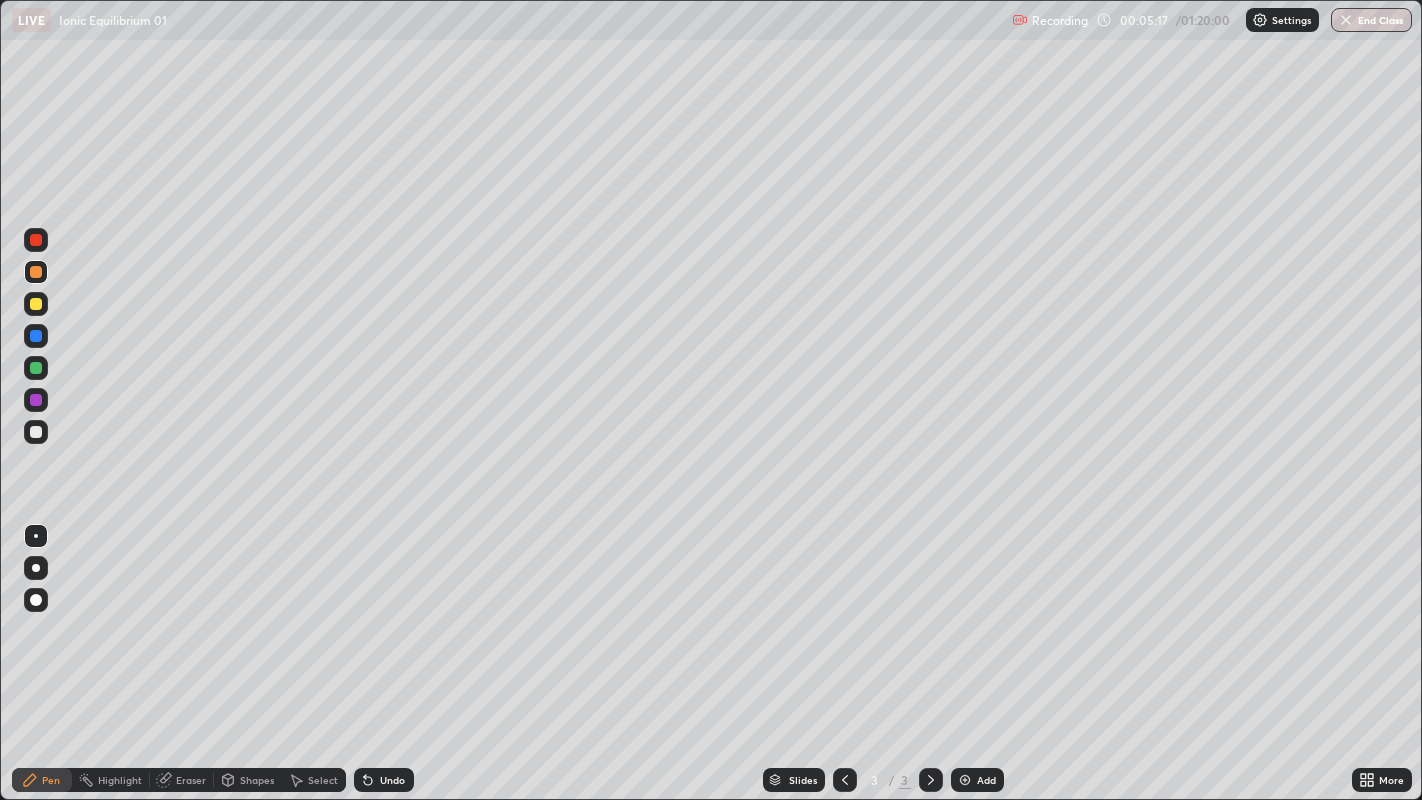 click at bounding box center [36, 304] 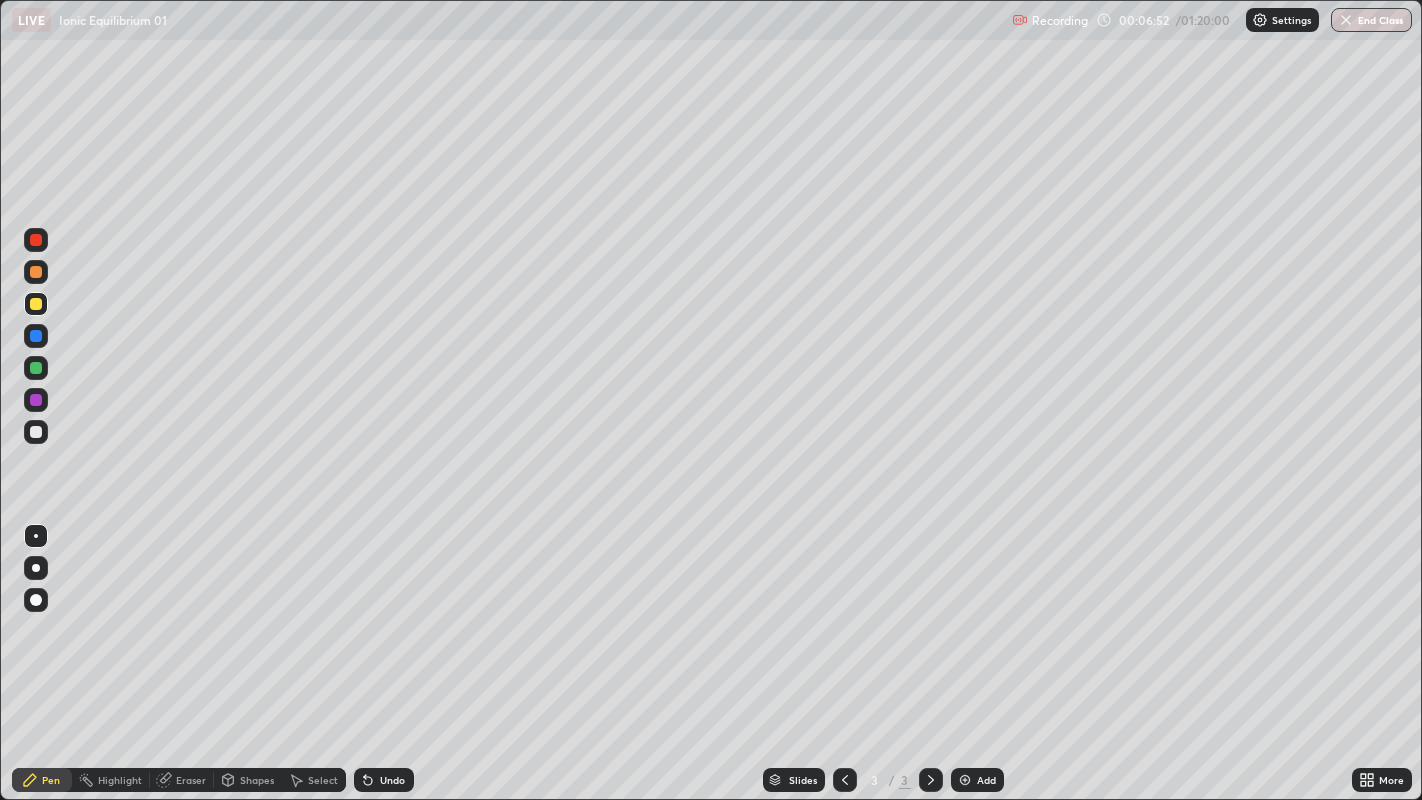 click at bounding box center (36, 240) 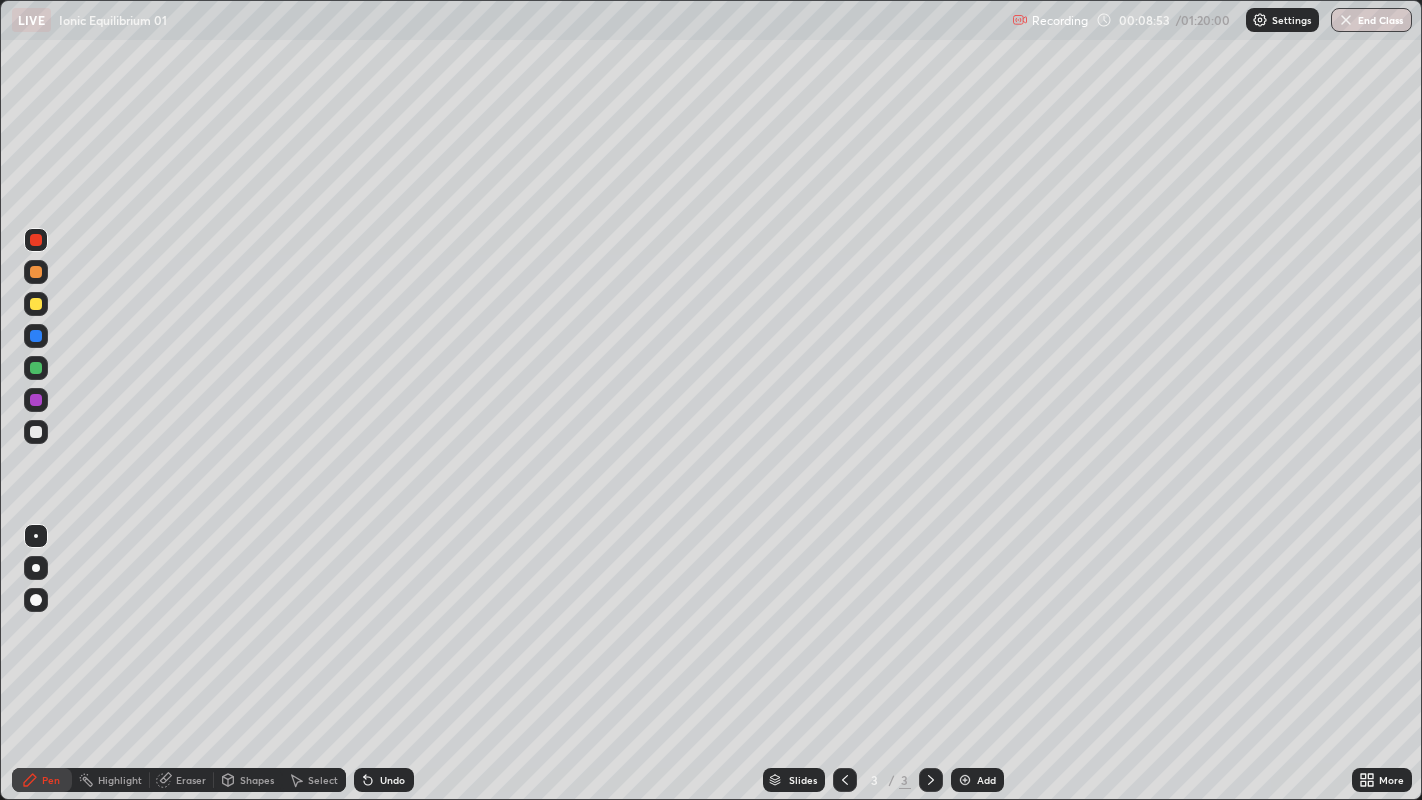 click at bounding box center (965, 780) 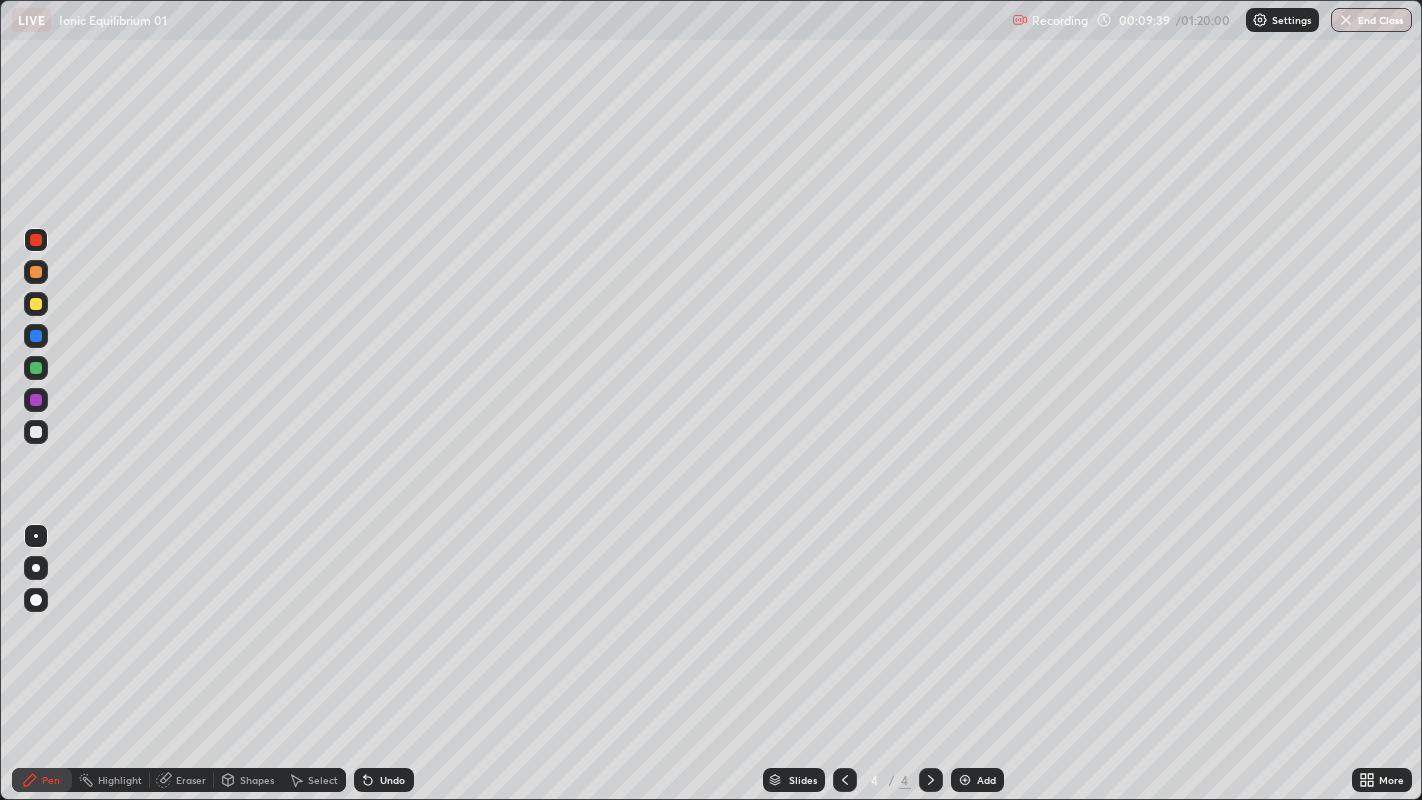 click at bounding box center (36, 272) 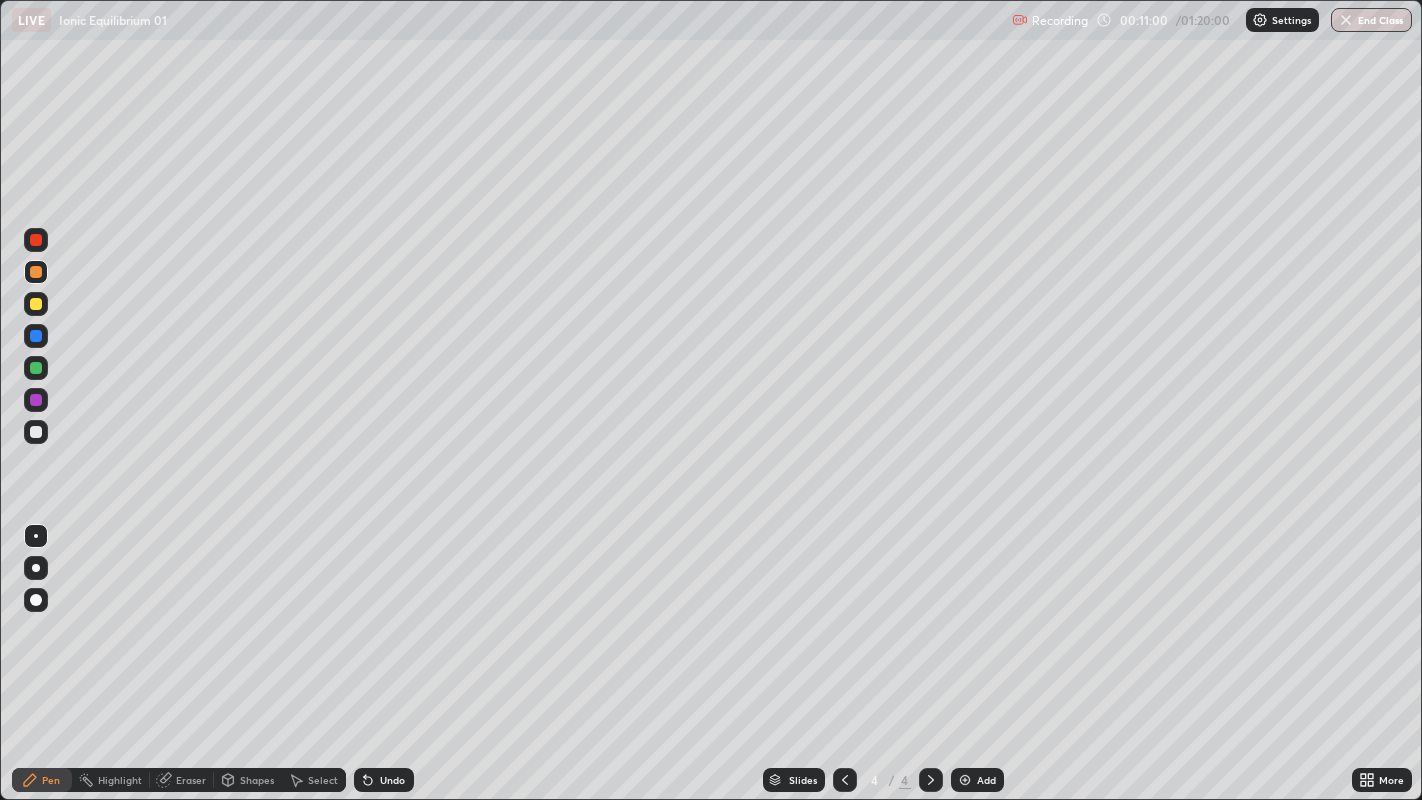 click at bounding box center [36, 368] 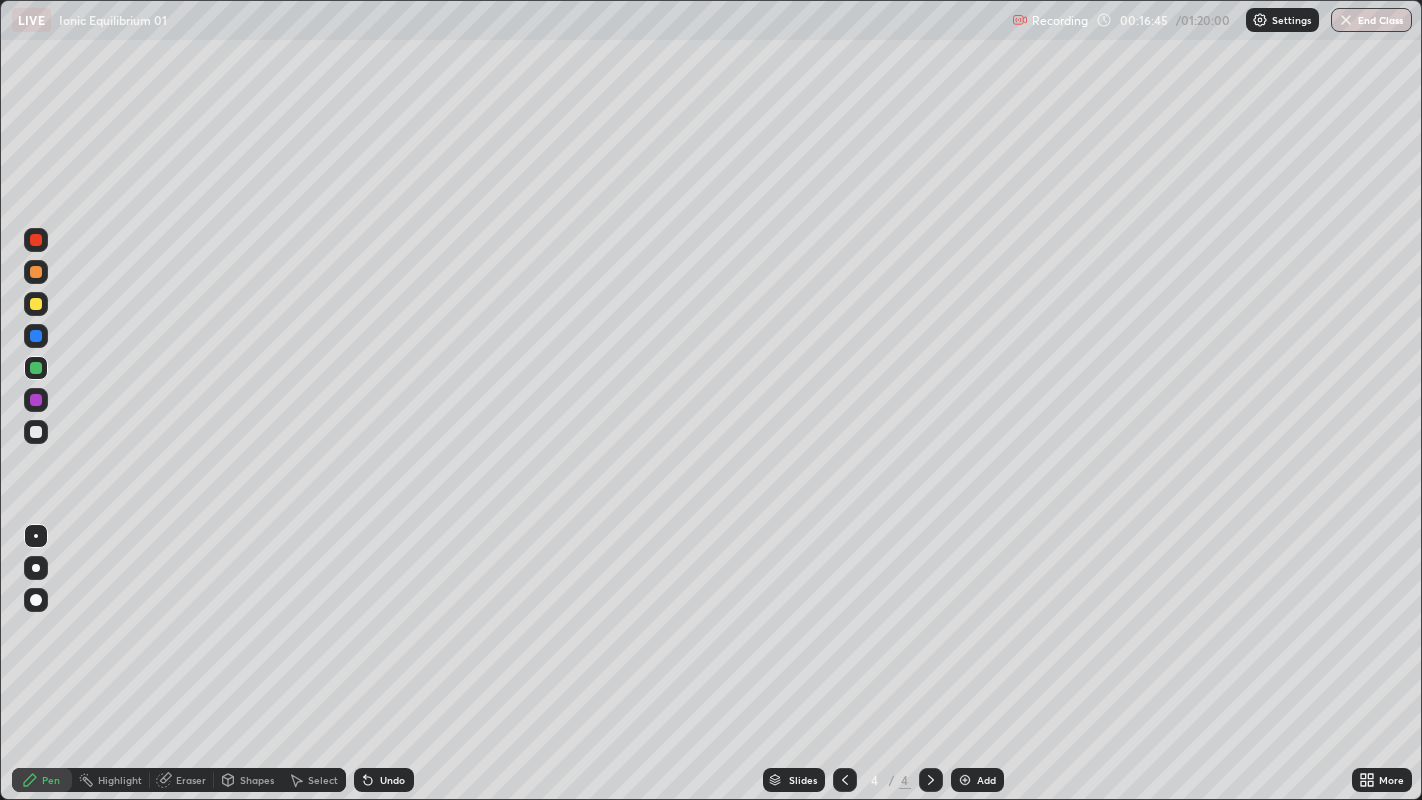 click at bounding box center [965, 780] 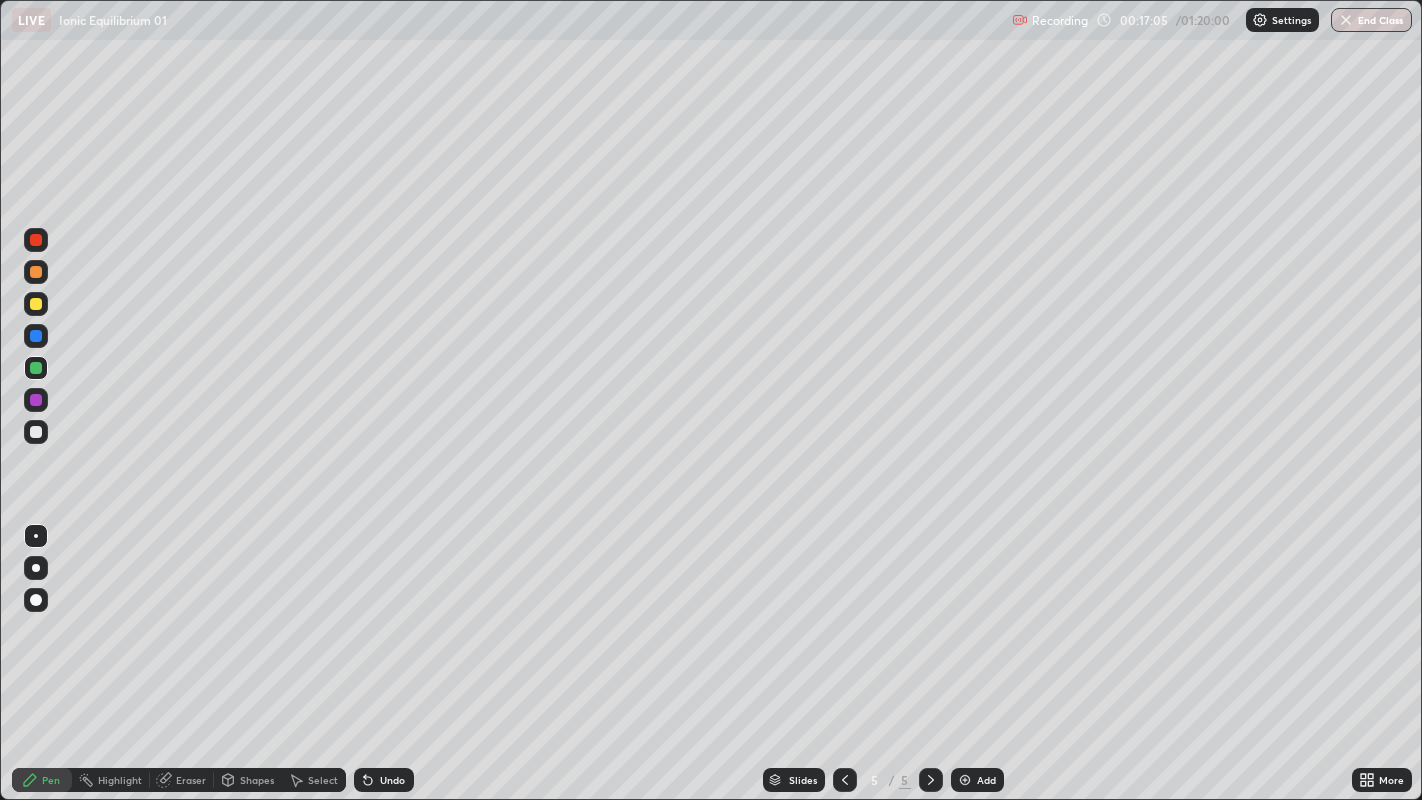 click at bounding box center [36, 240] 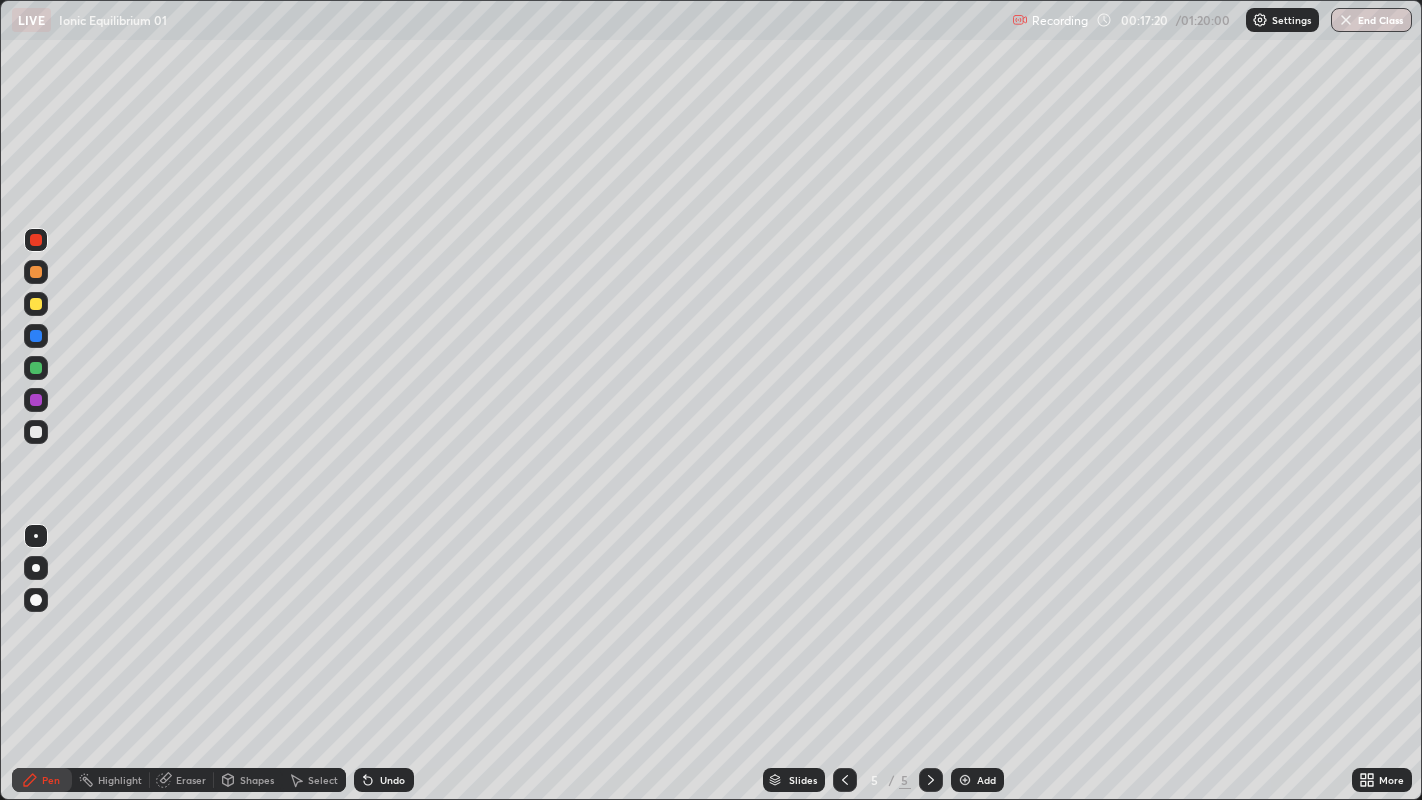 click 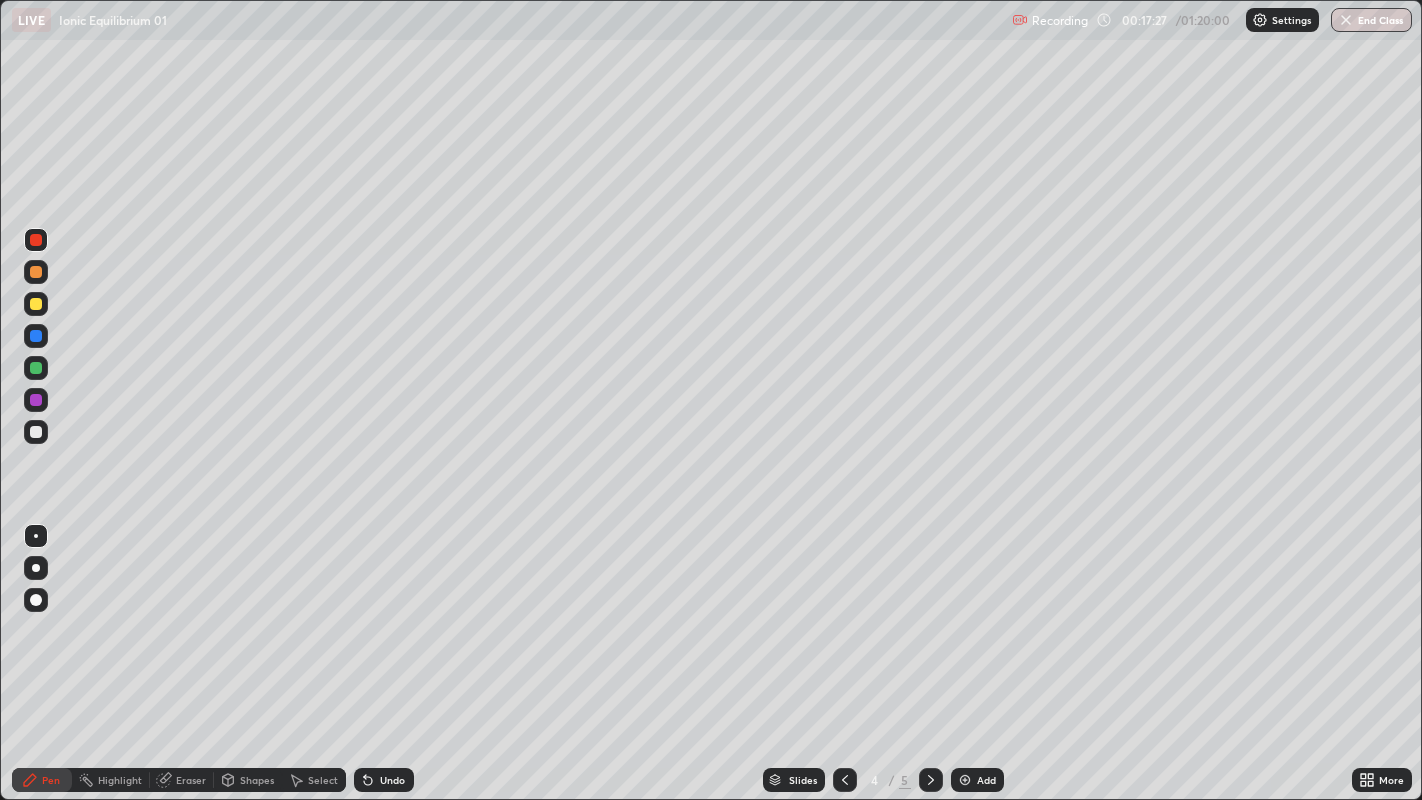 click 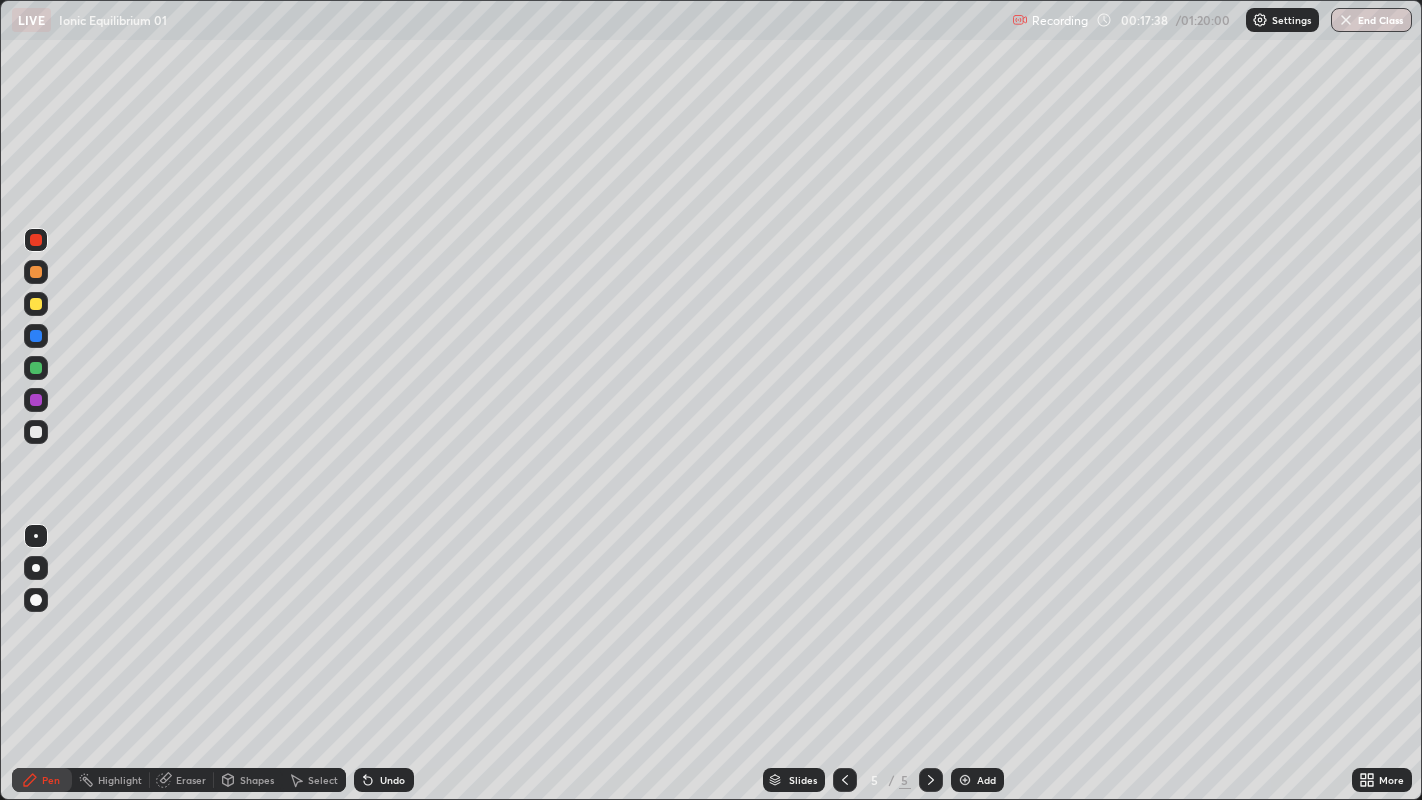 click at bounding box center (36, 304) 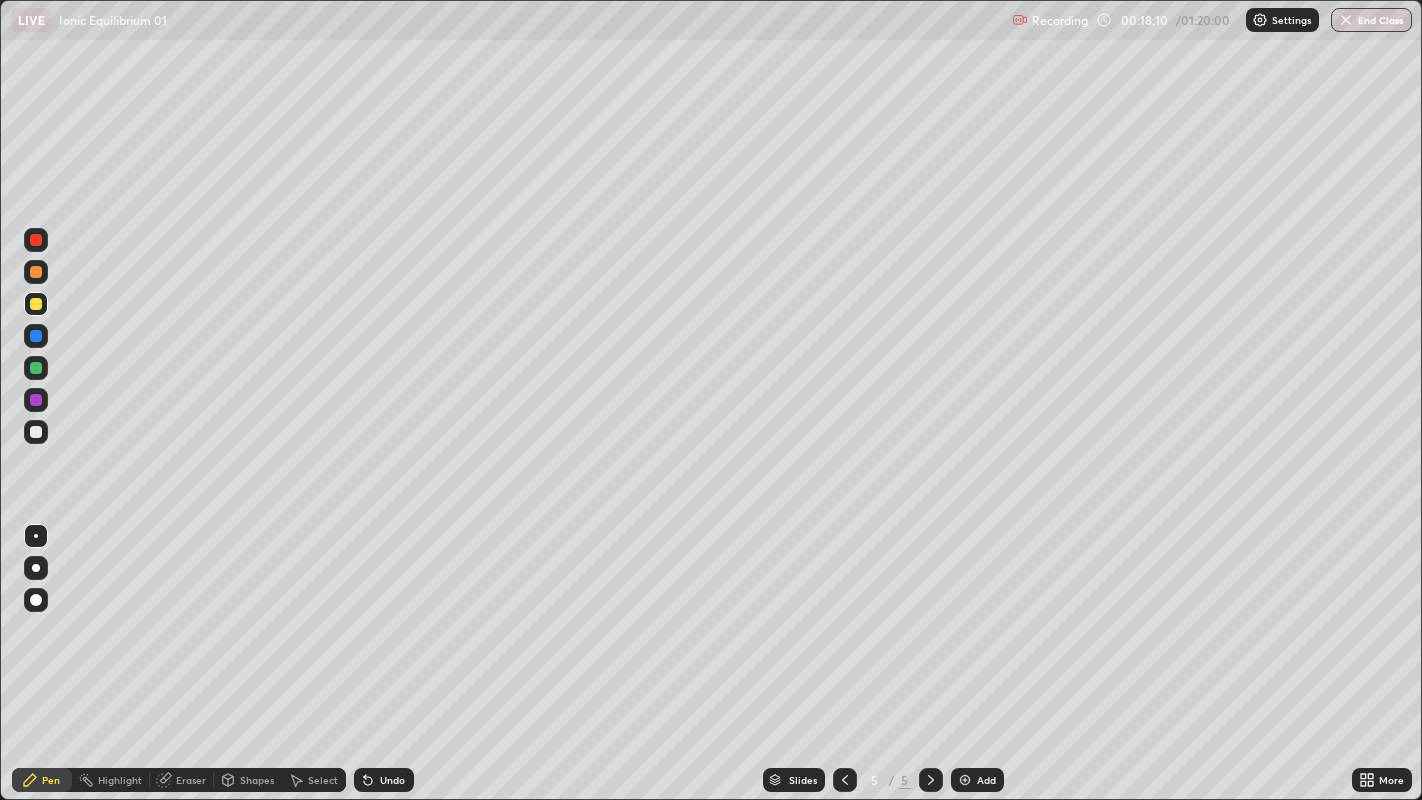 click 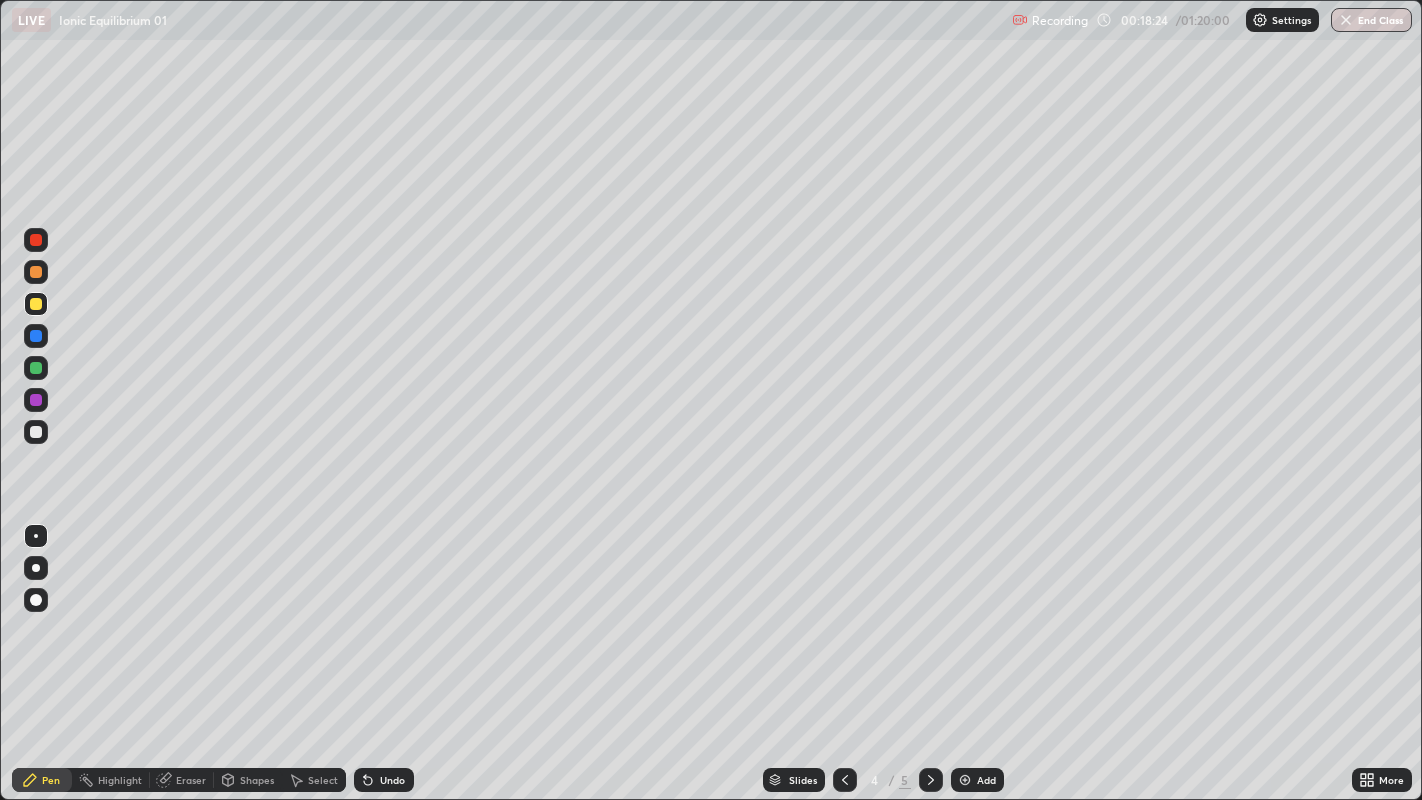 click 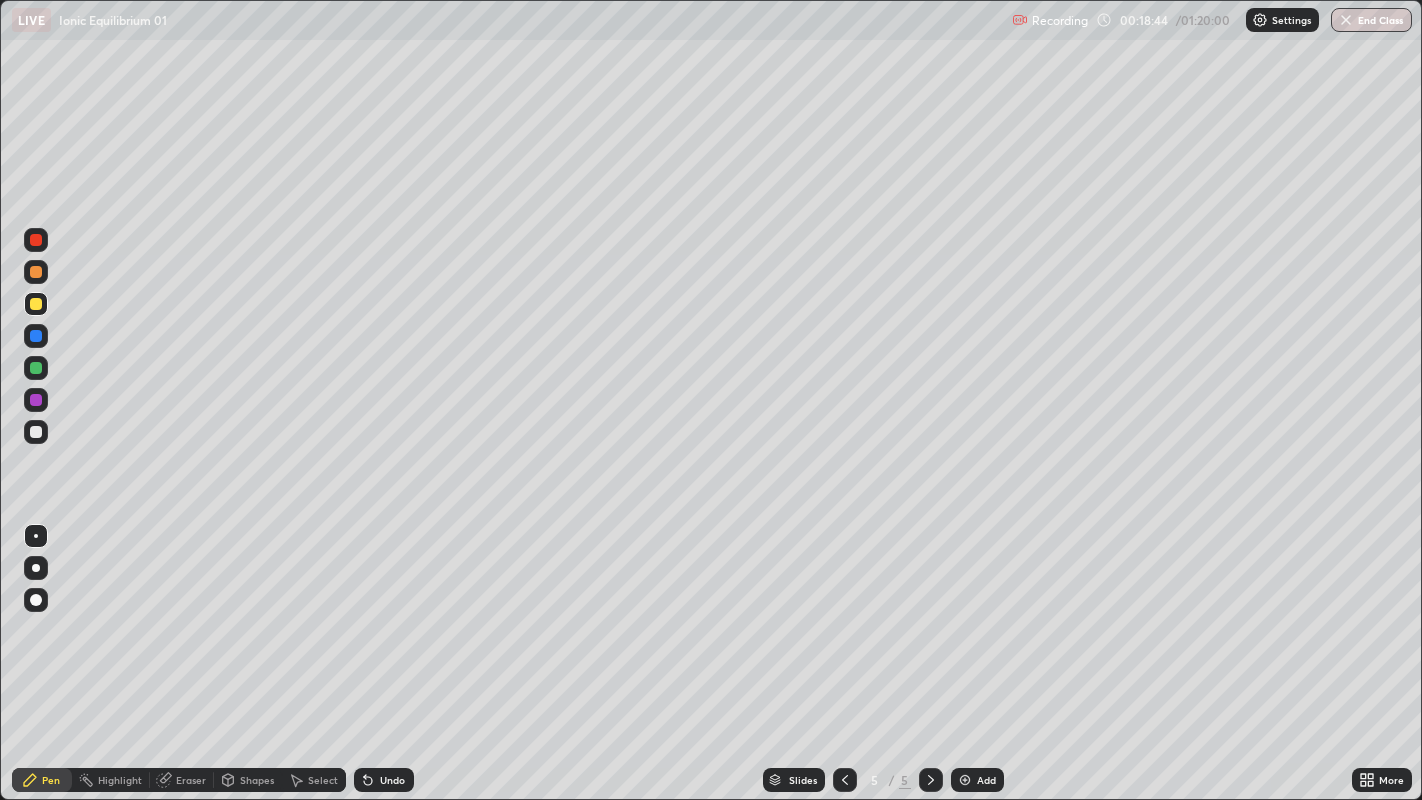click 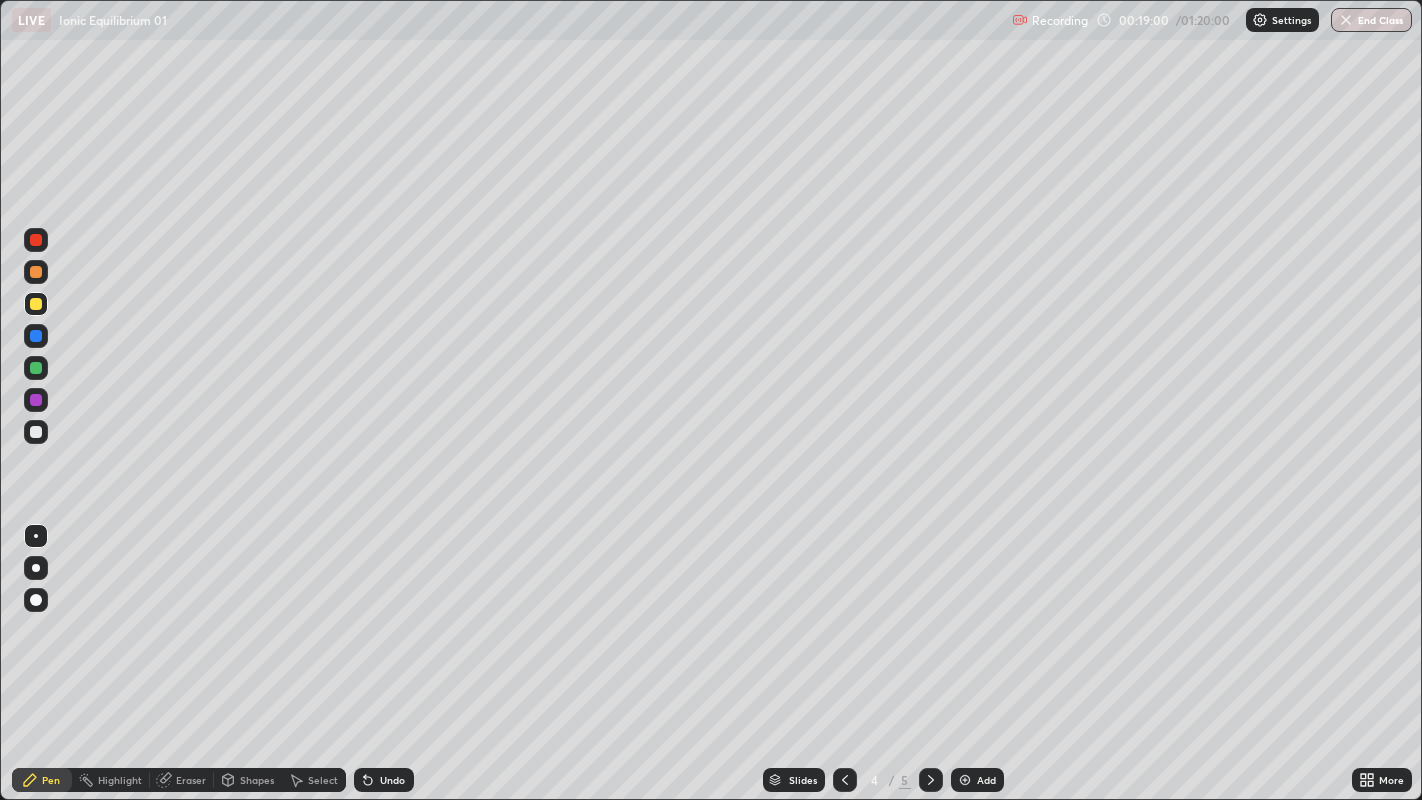 click at bounding box center [931, 780] 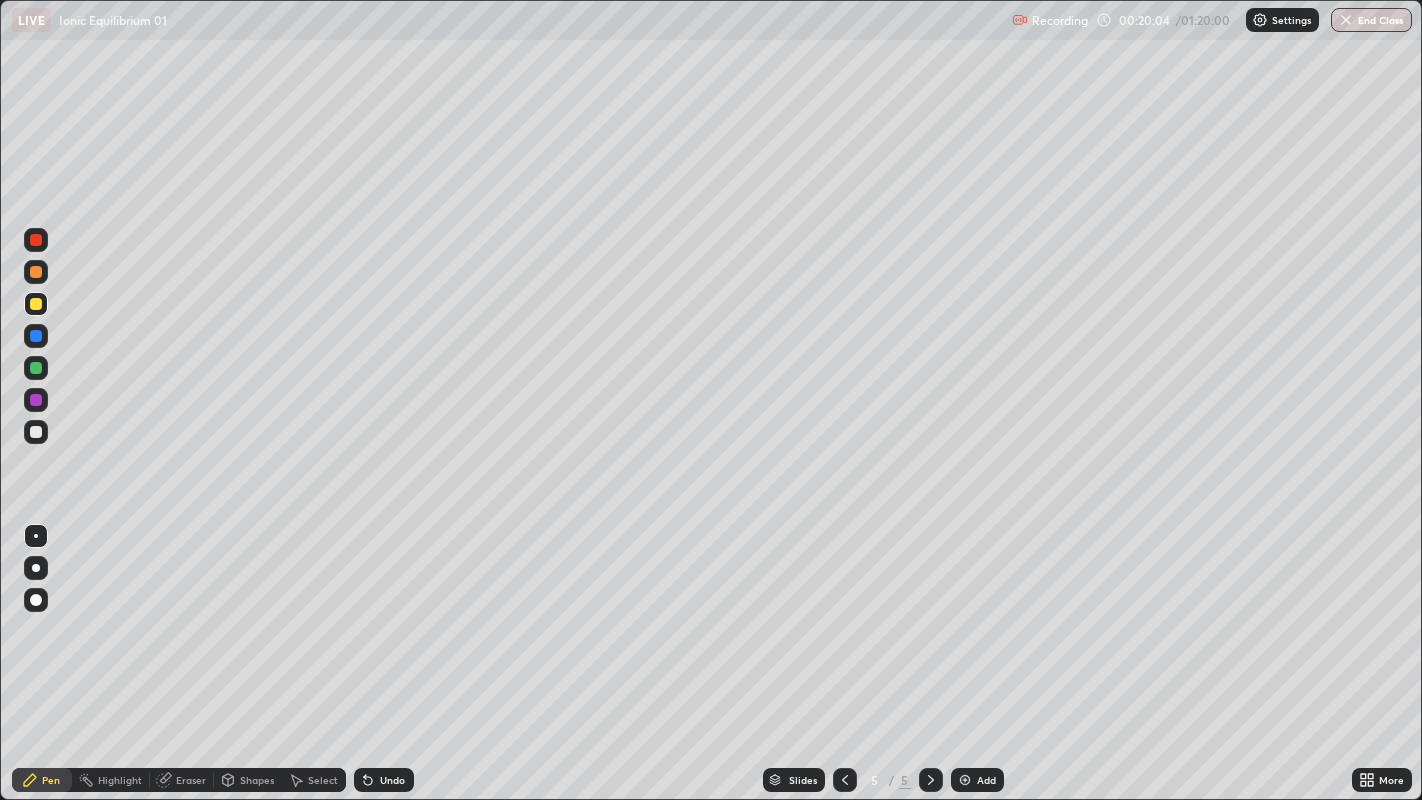 click 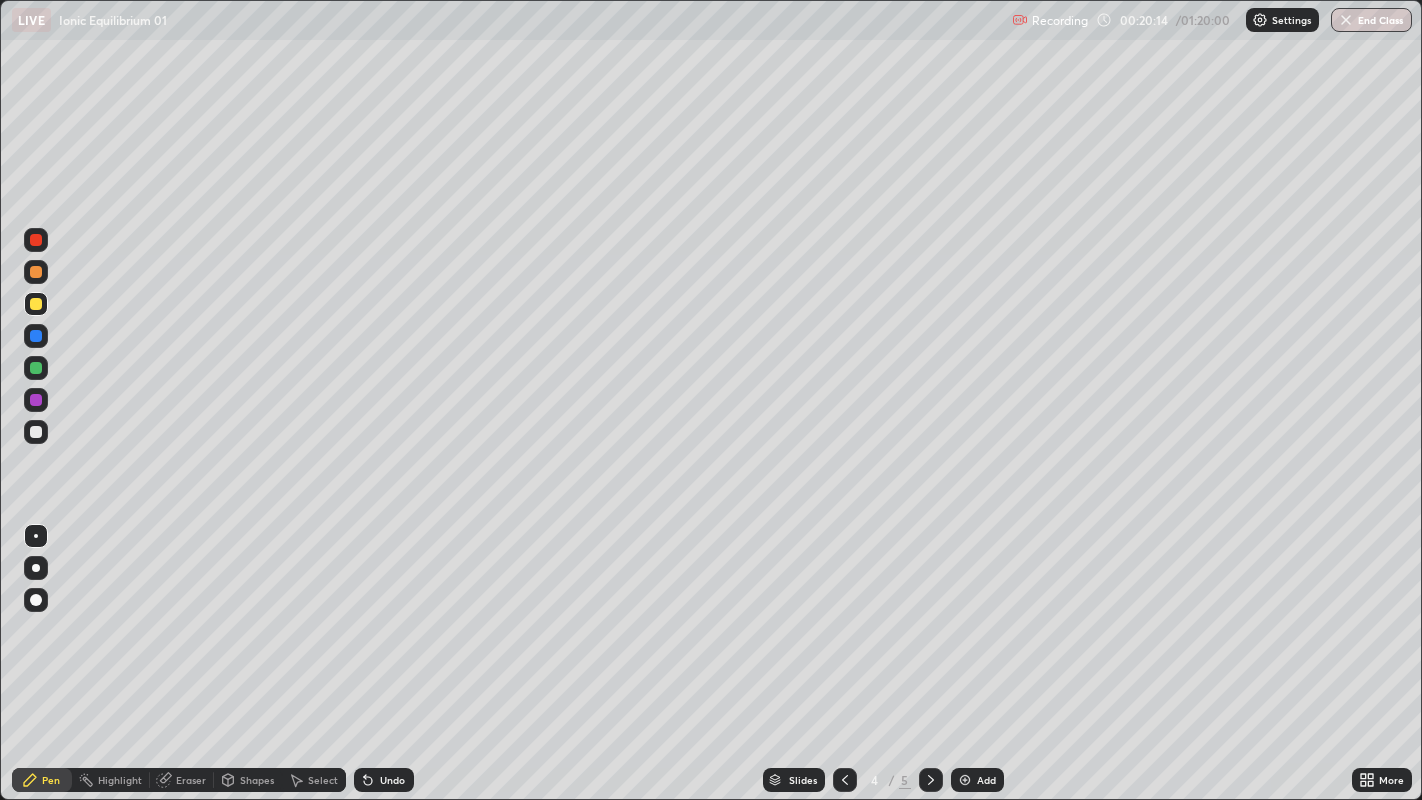 click 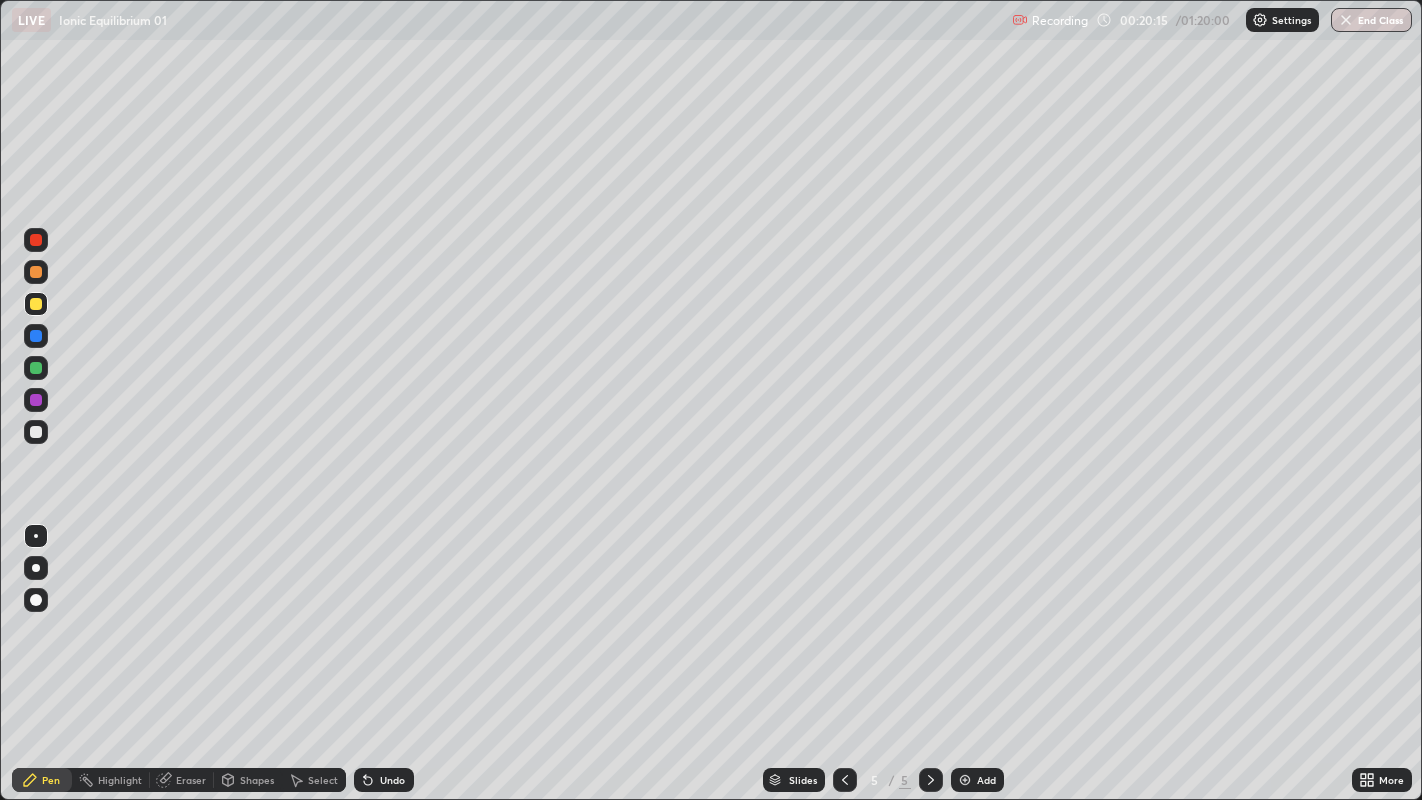 click on "Add" at bounding box center [977, 780] 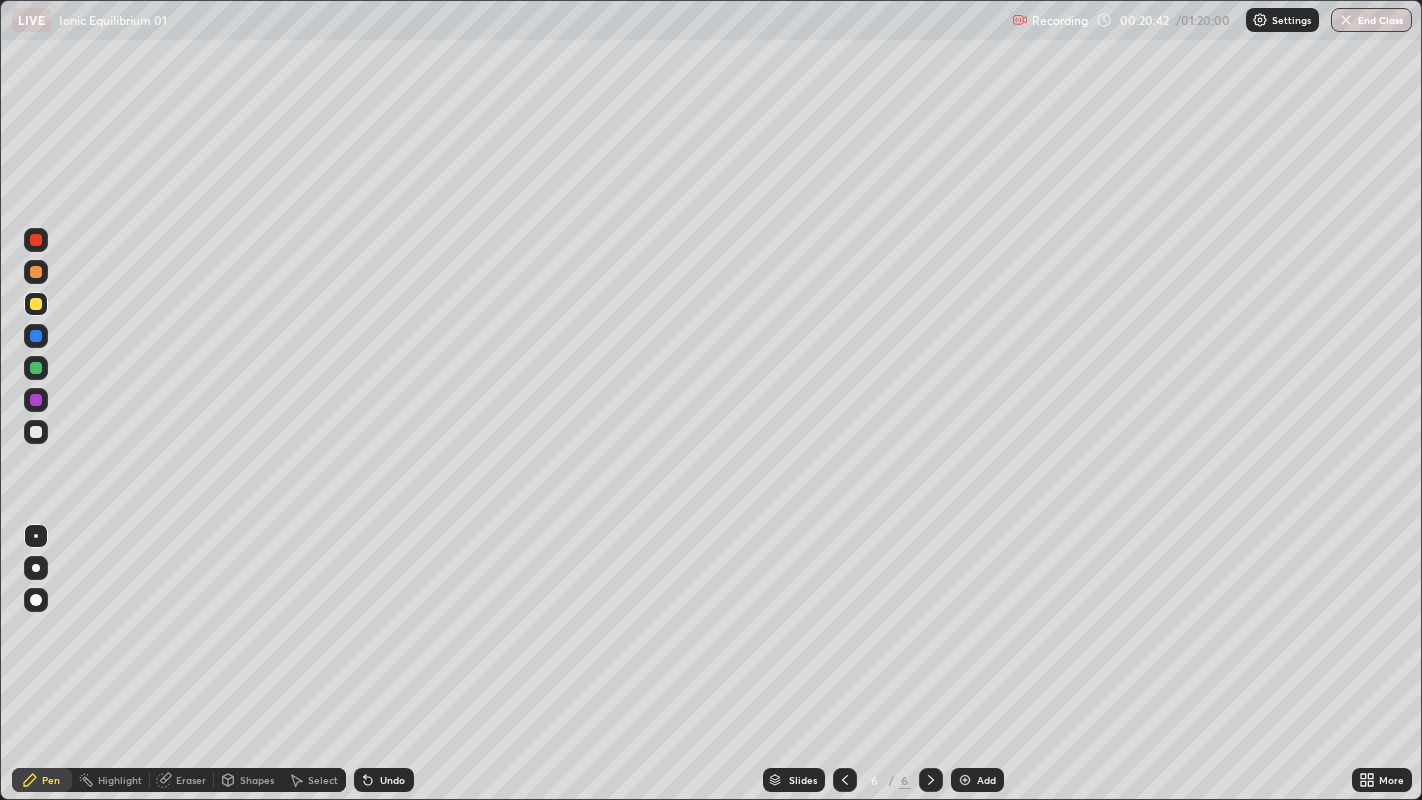 click at bounding box center [36, 240] 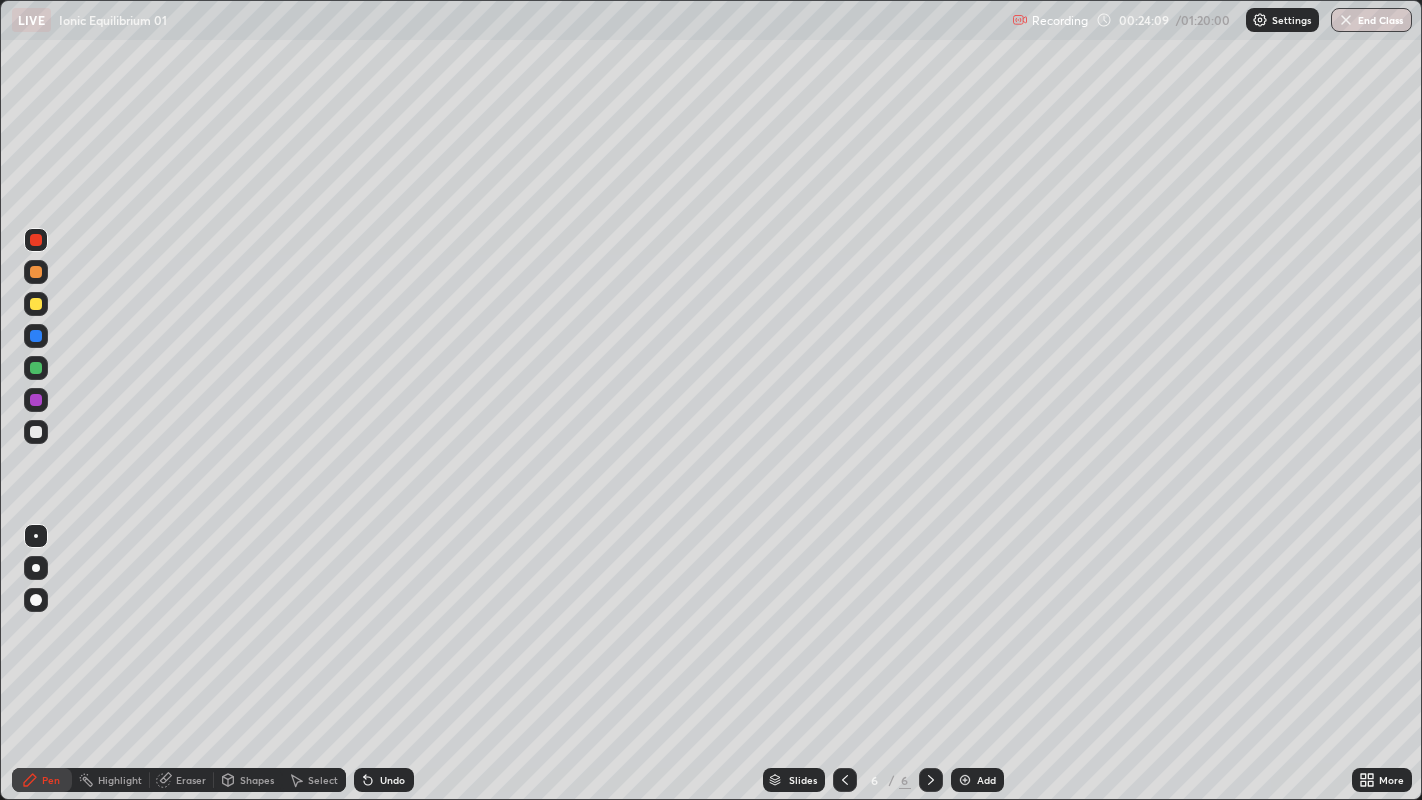 click at bounding box center [36, 240] 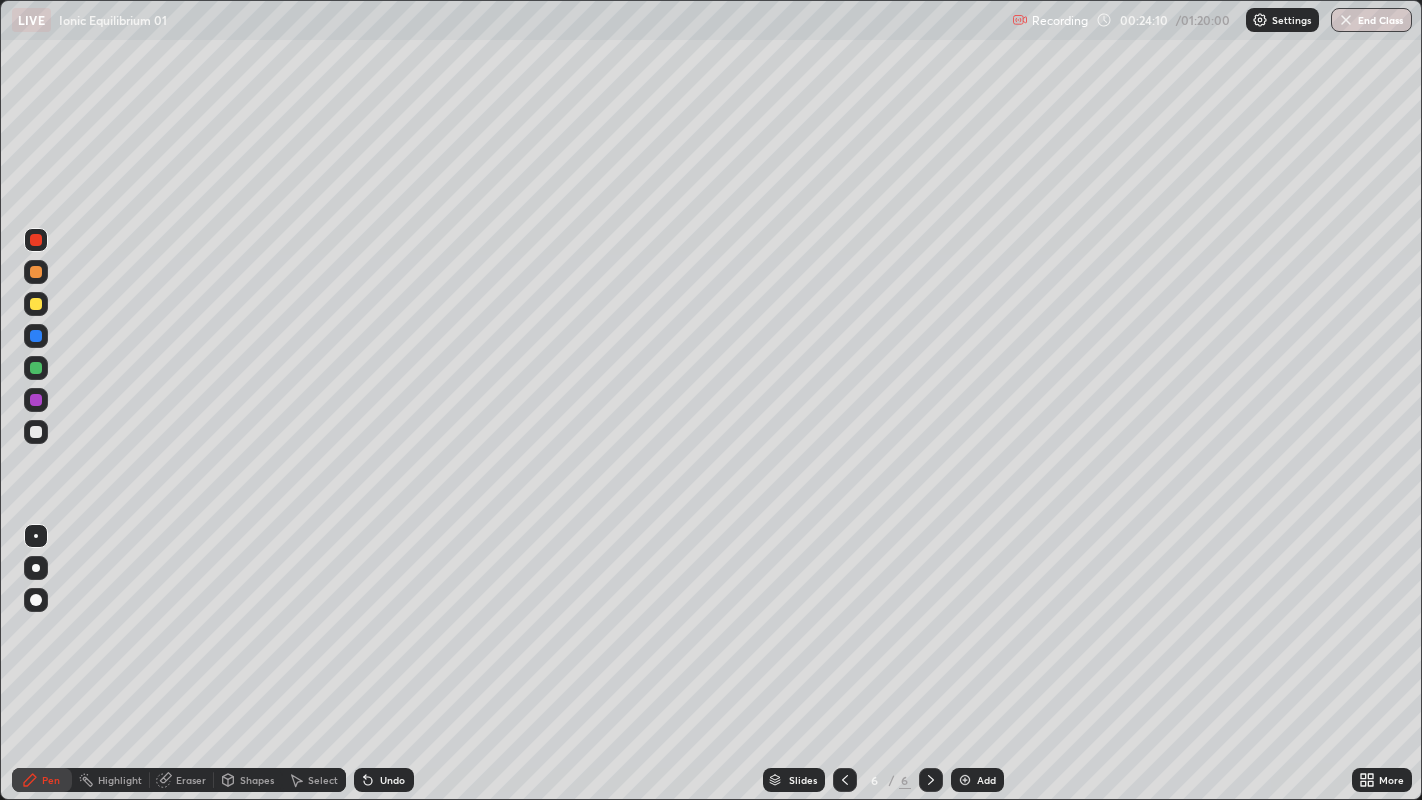 click at bounding box center [36, 272] 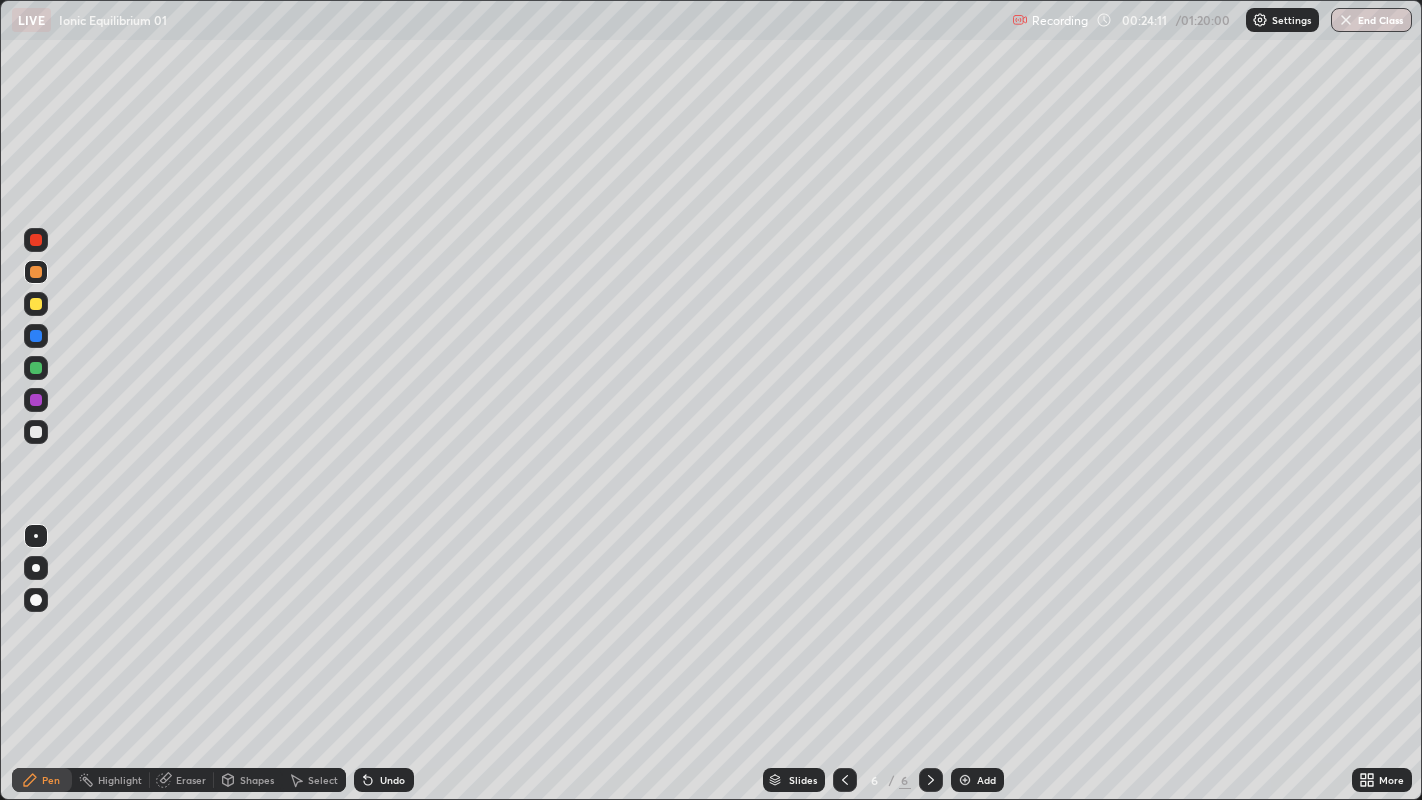 click at bounding box center (36, 304) 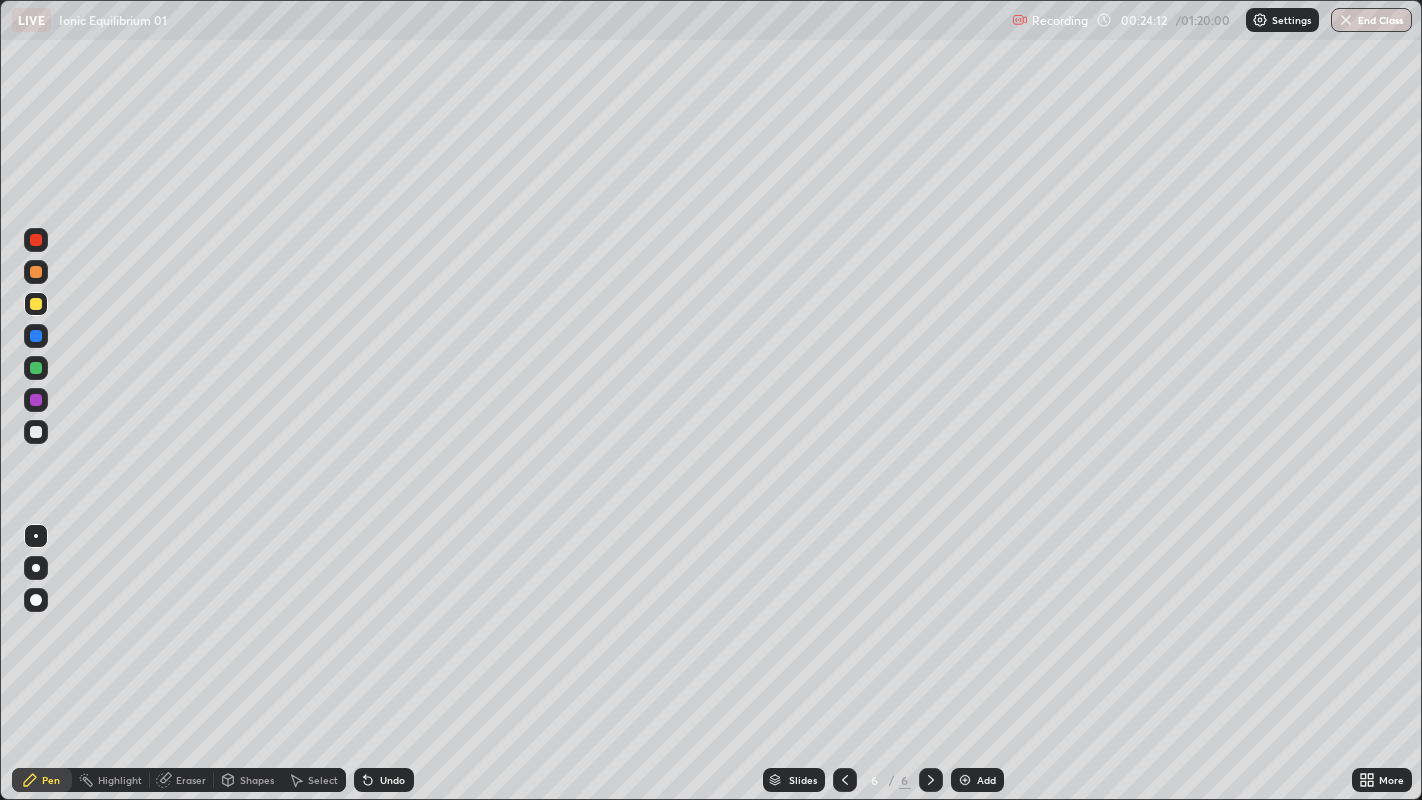 click at bounding box center [36, 368] 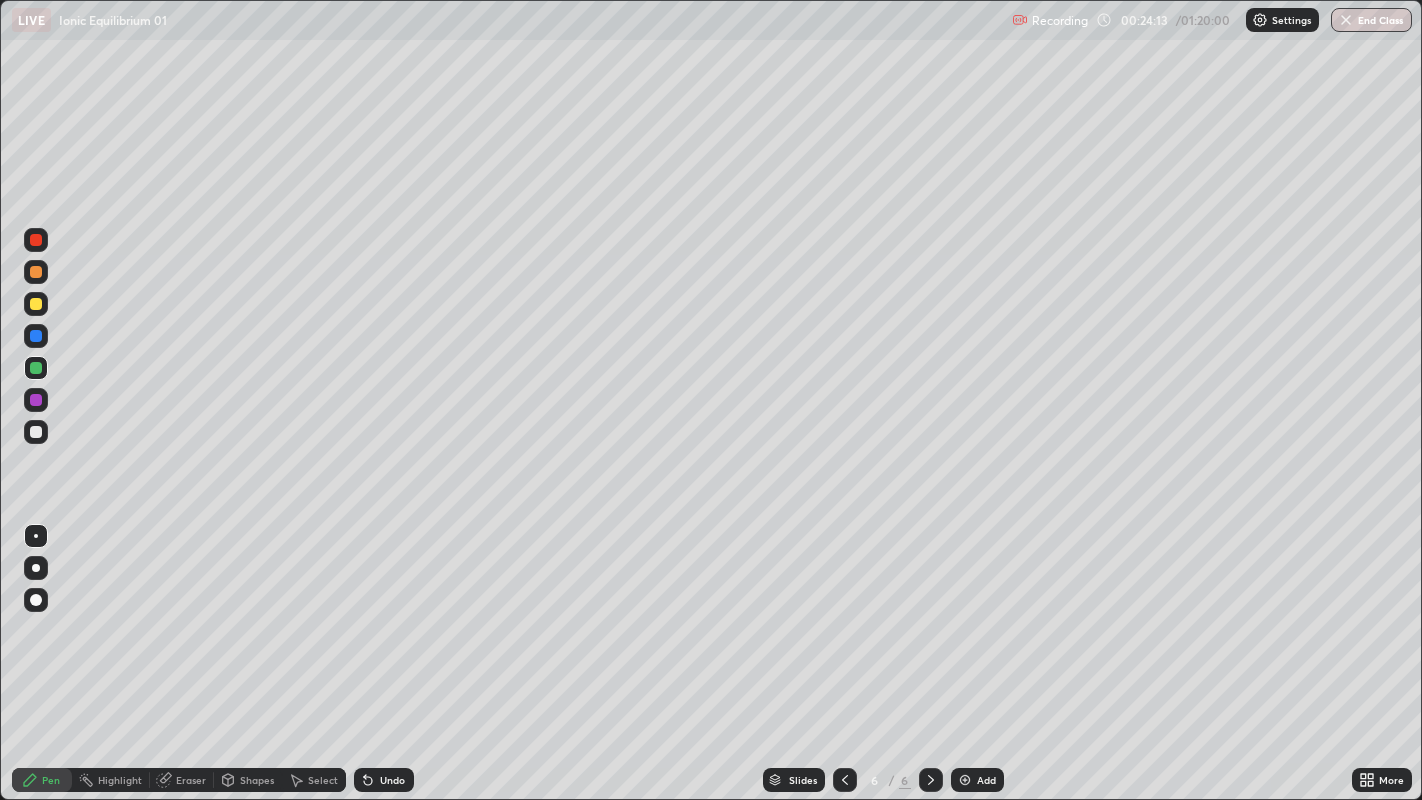 click at bounding box center [36, 368] 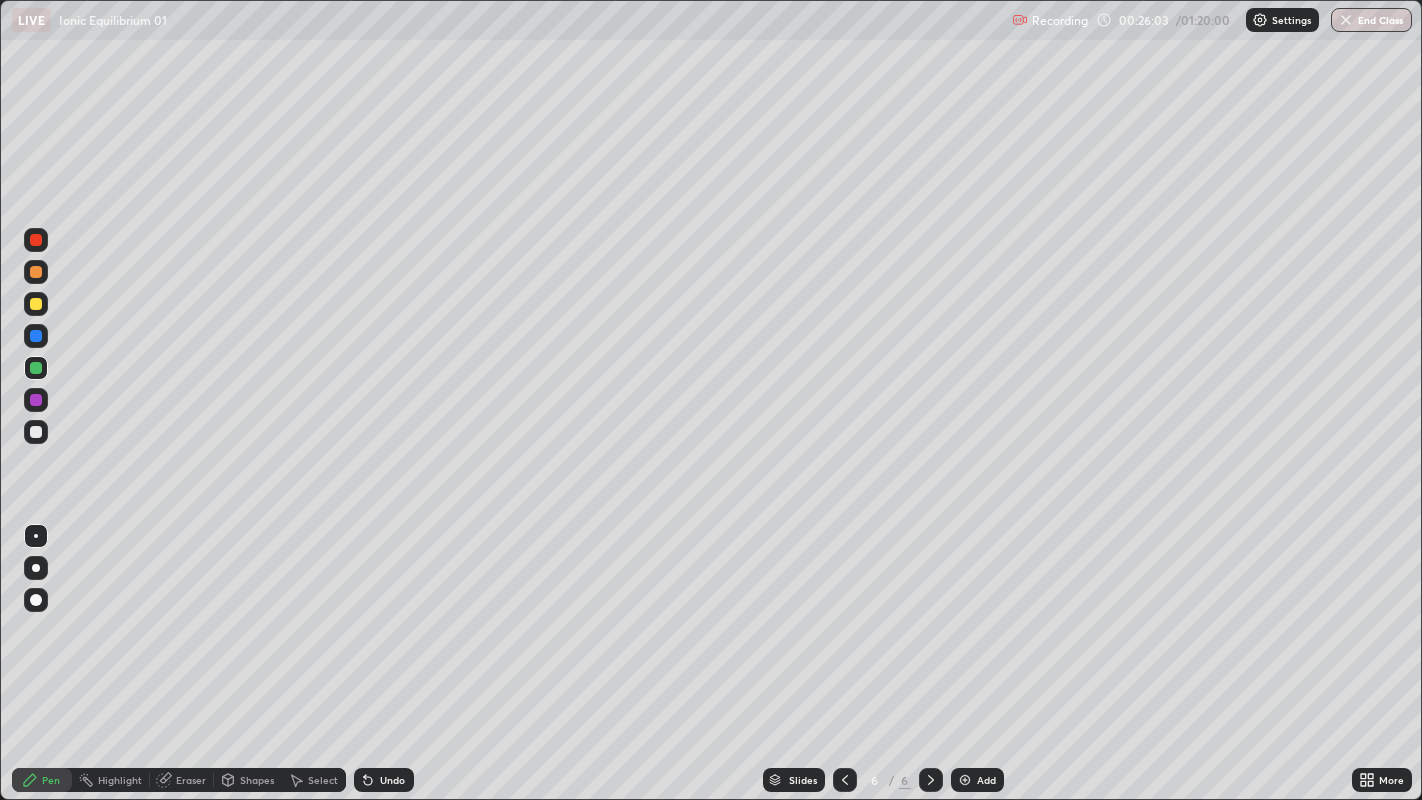 click at bounding box center [36, 432] 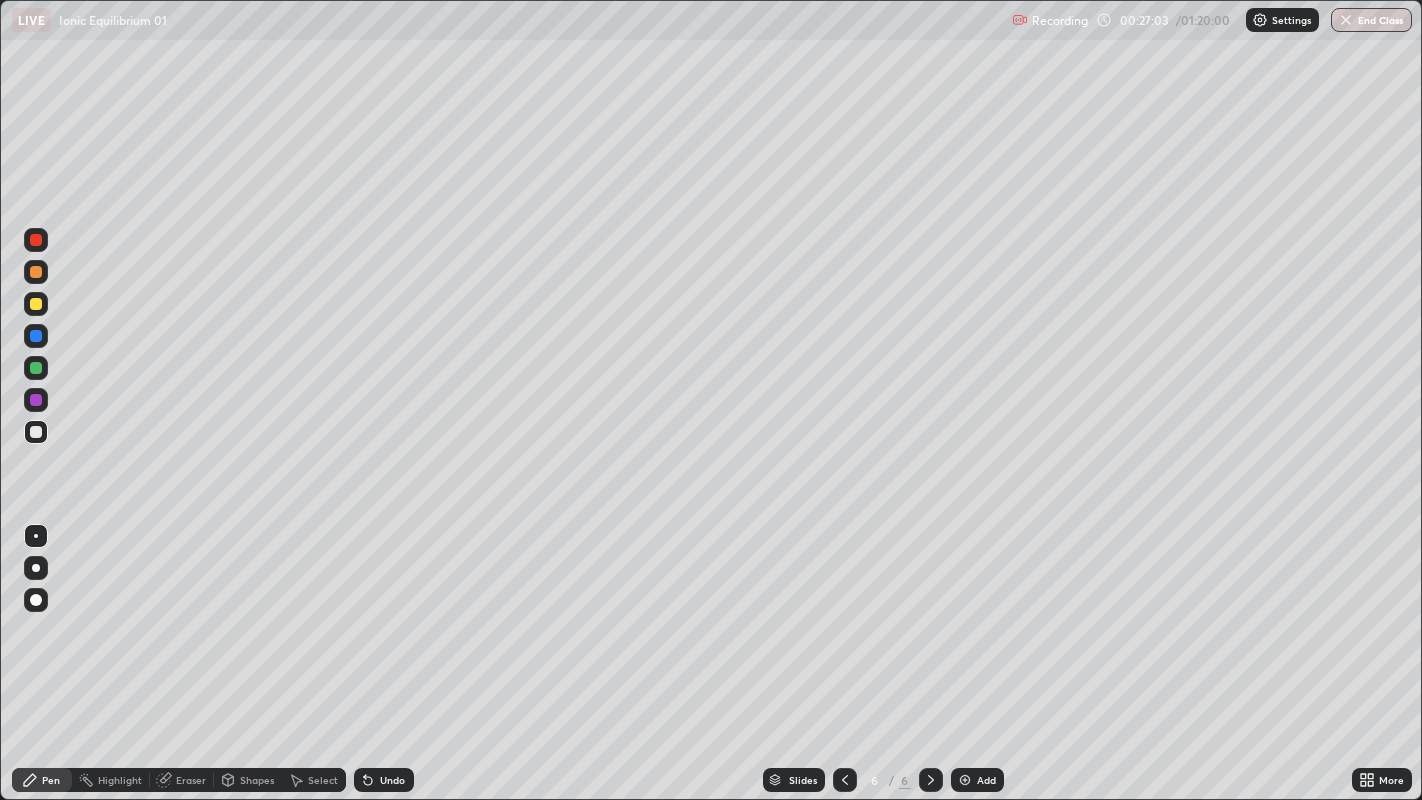 click at bounding box center [965, 780] 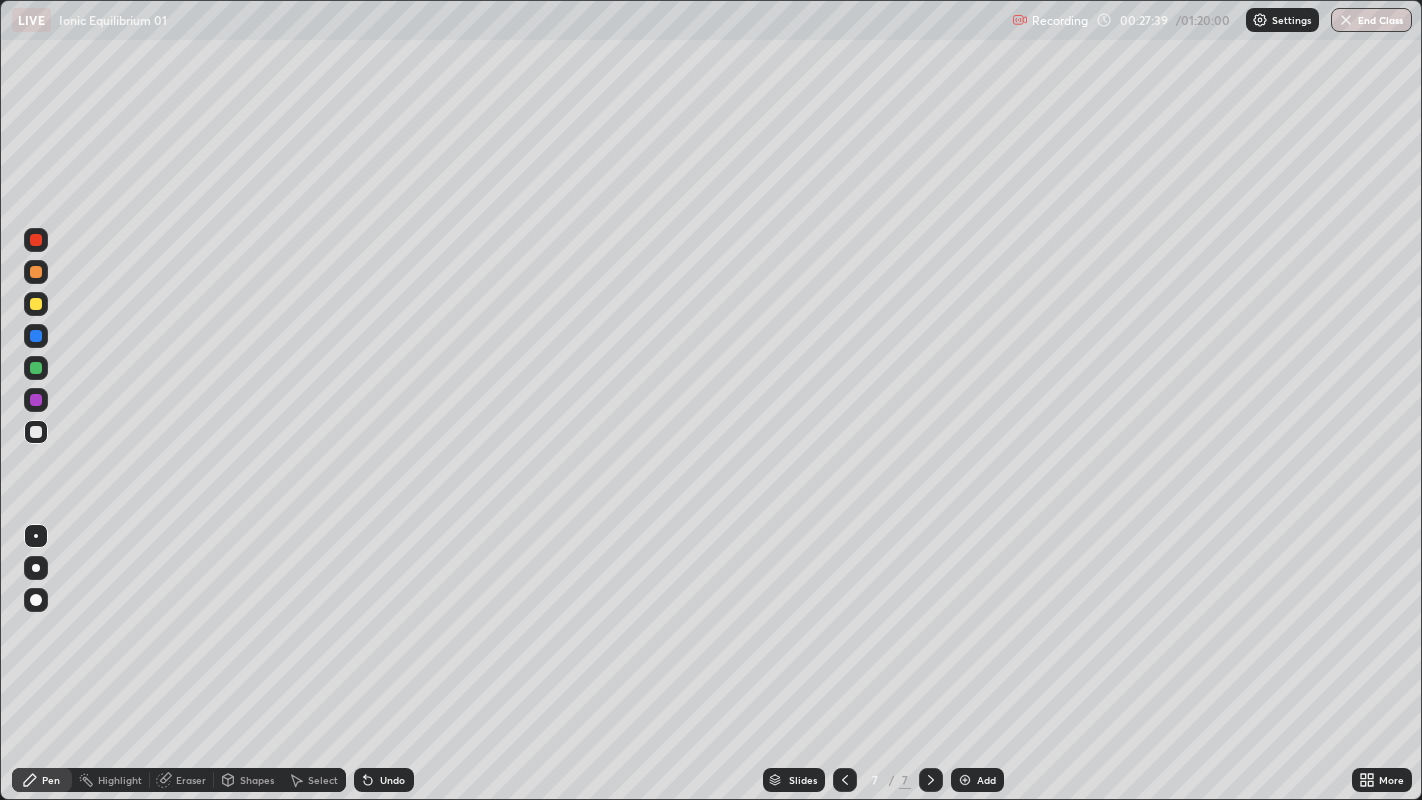 click 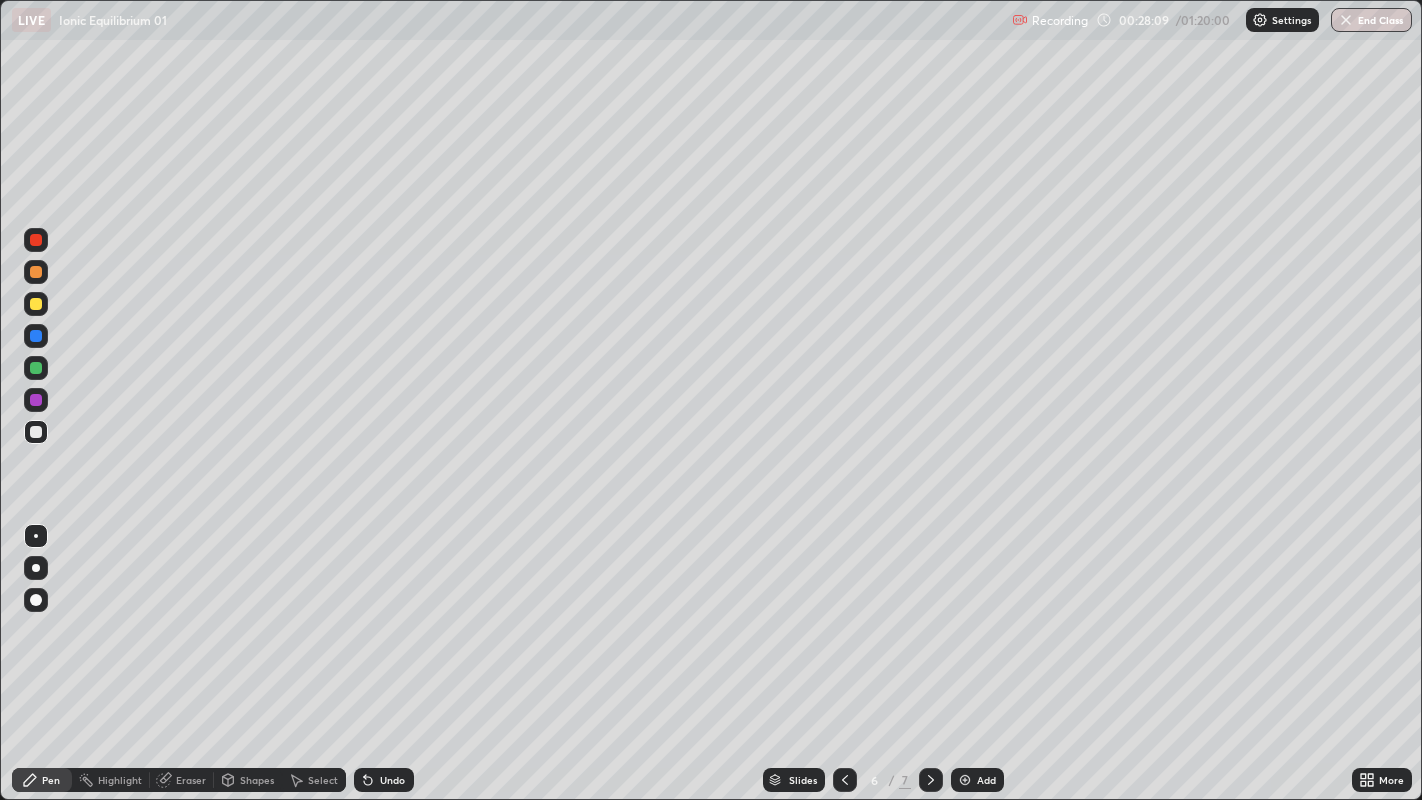click 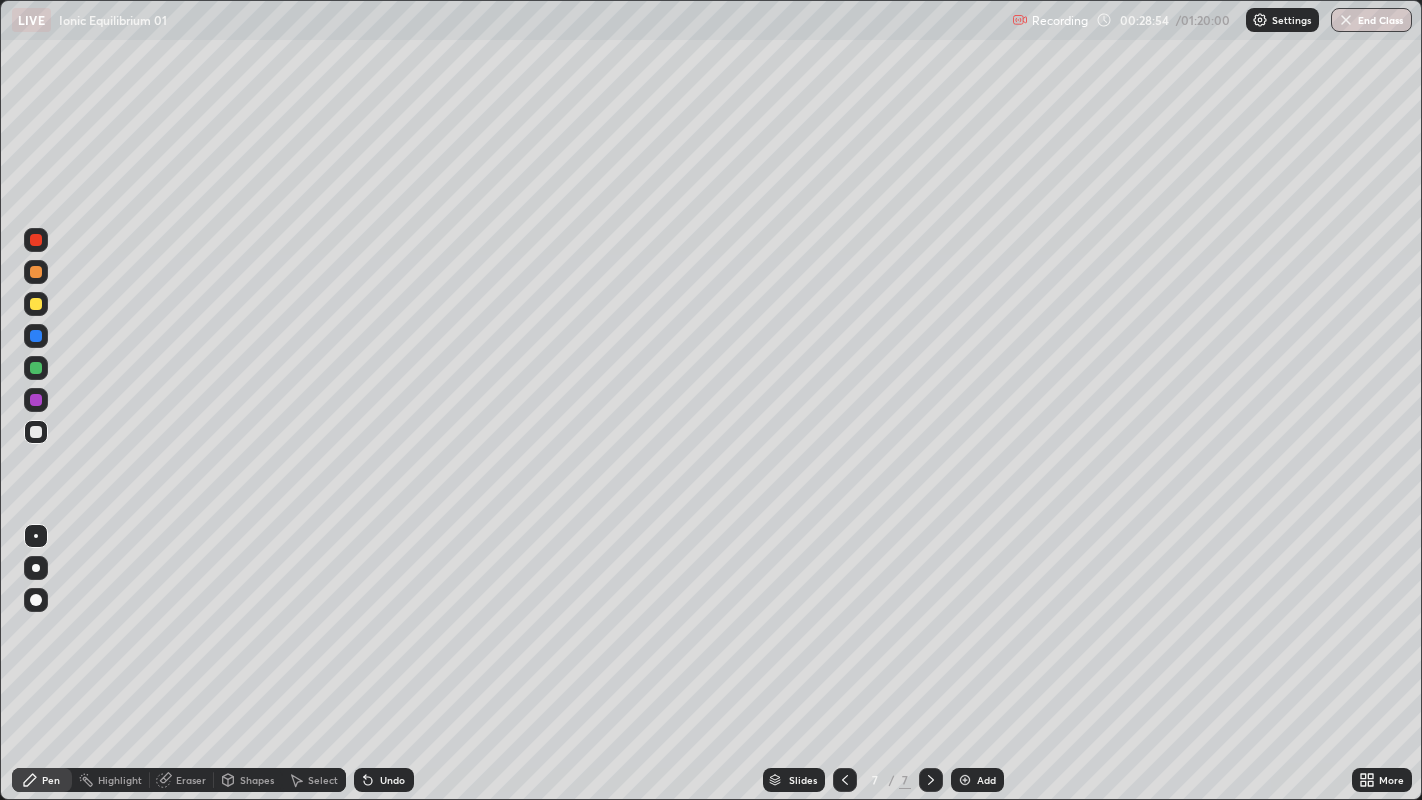 click at bounding box center [36, 304] 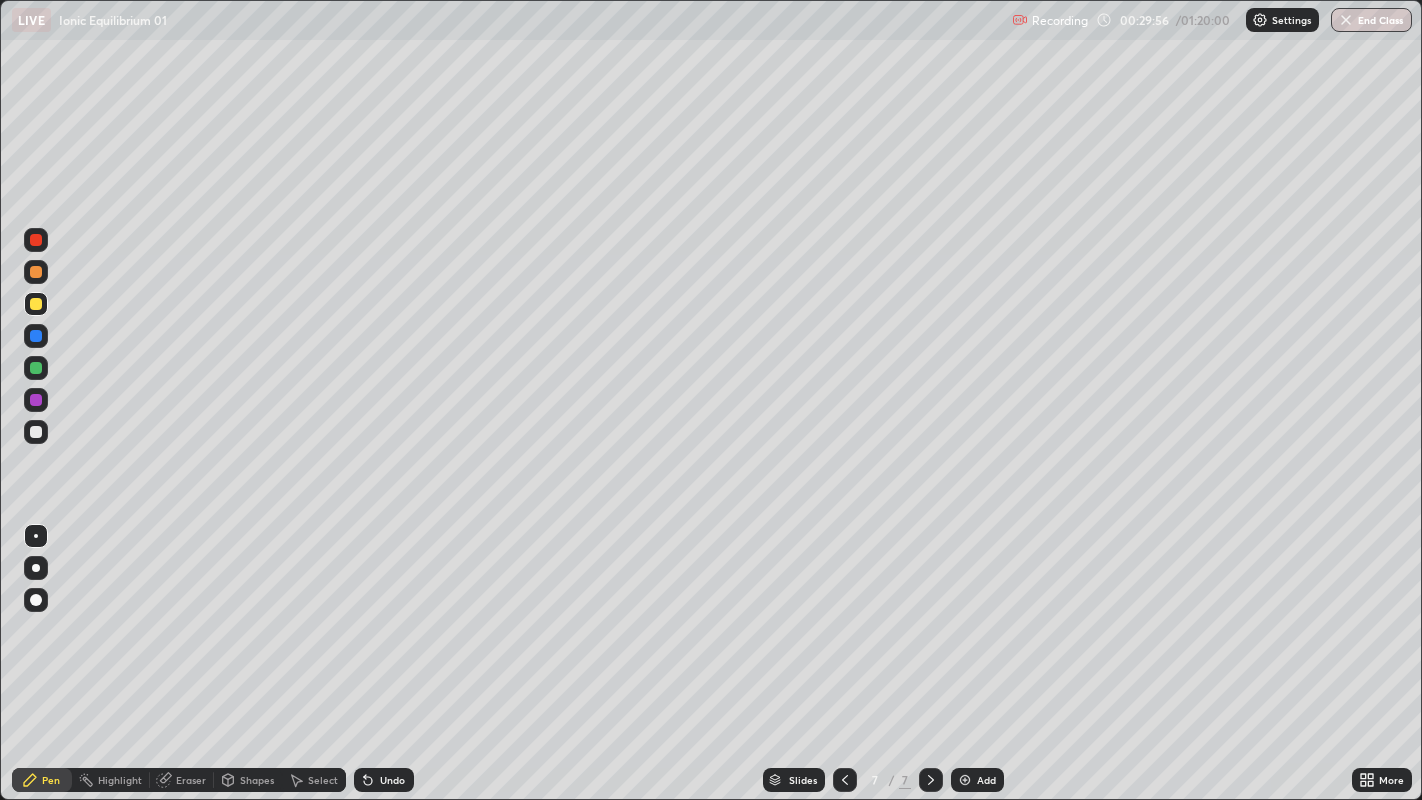 click at bounding box center [36, 272] 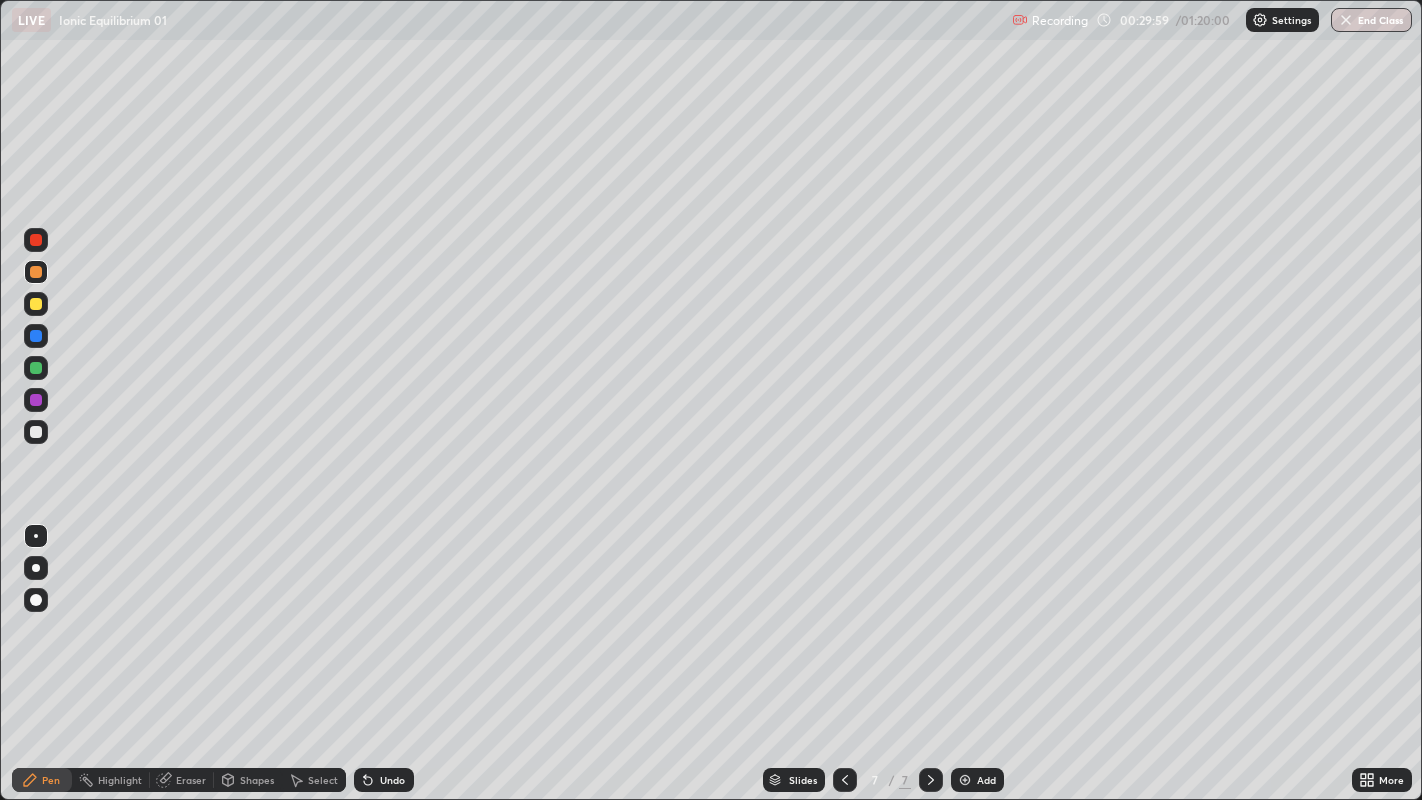 click at bounding box center [36, 368] 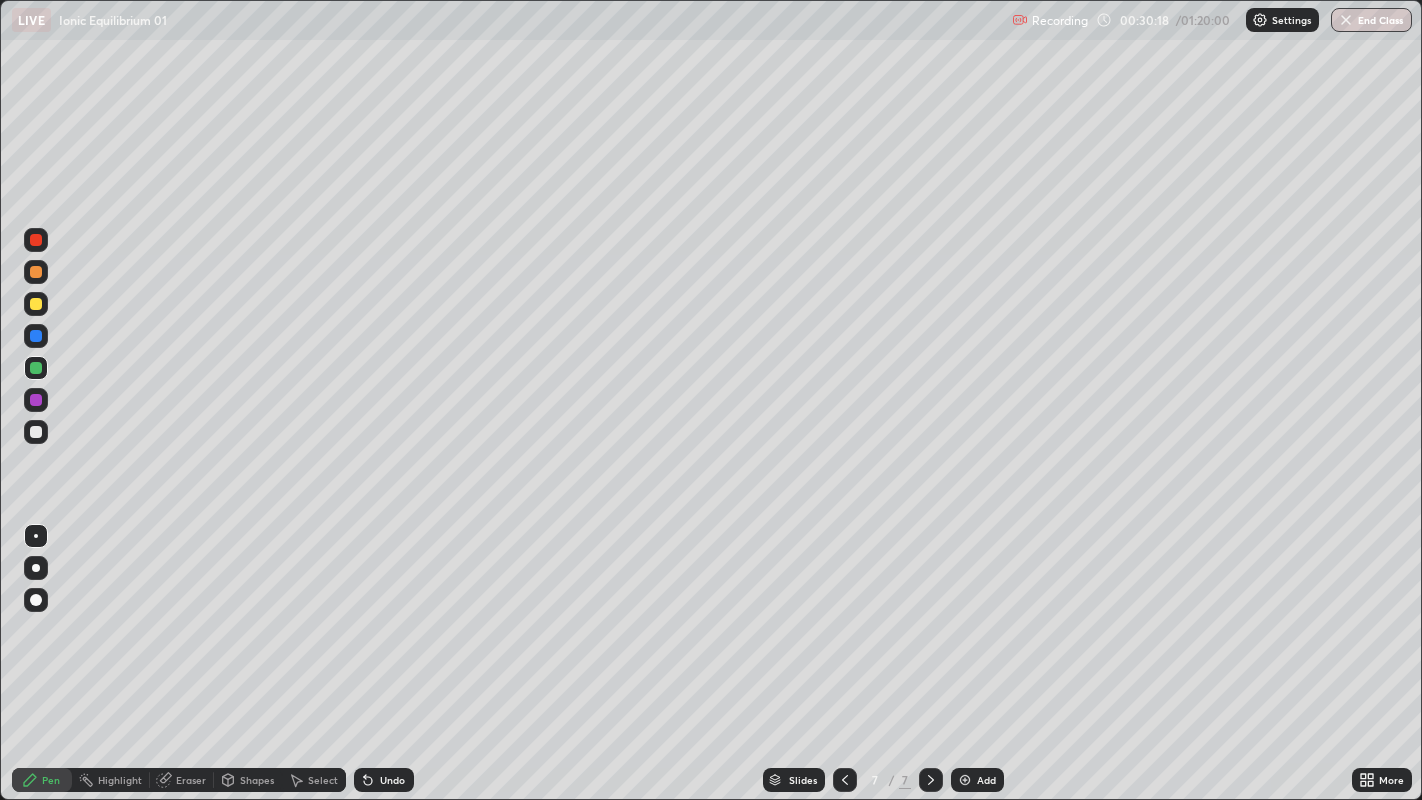 click on "Eraser" at bounding box center (191, 780) 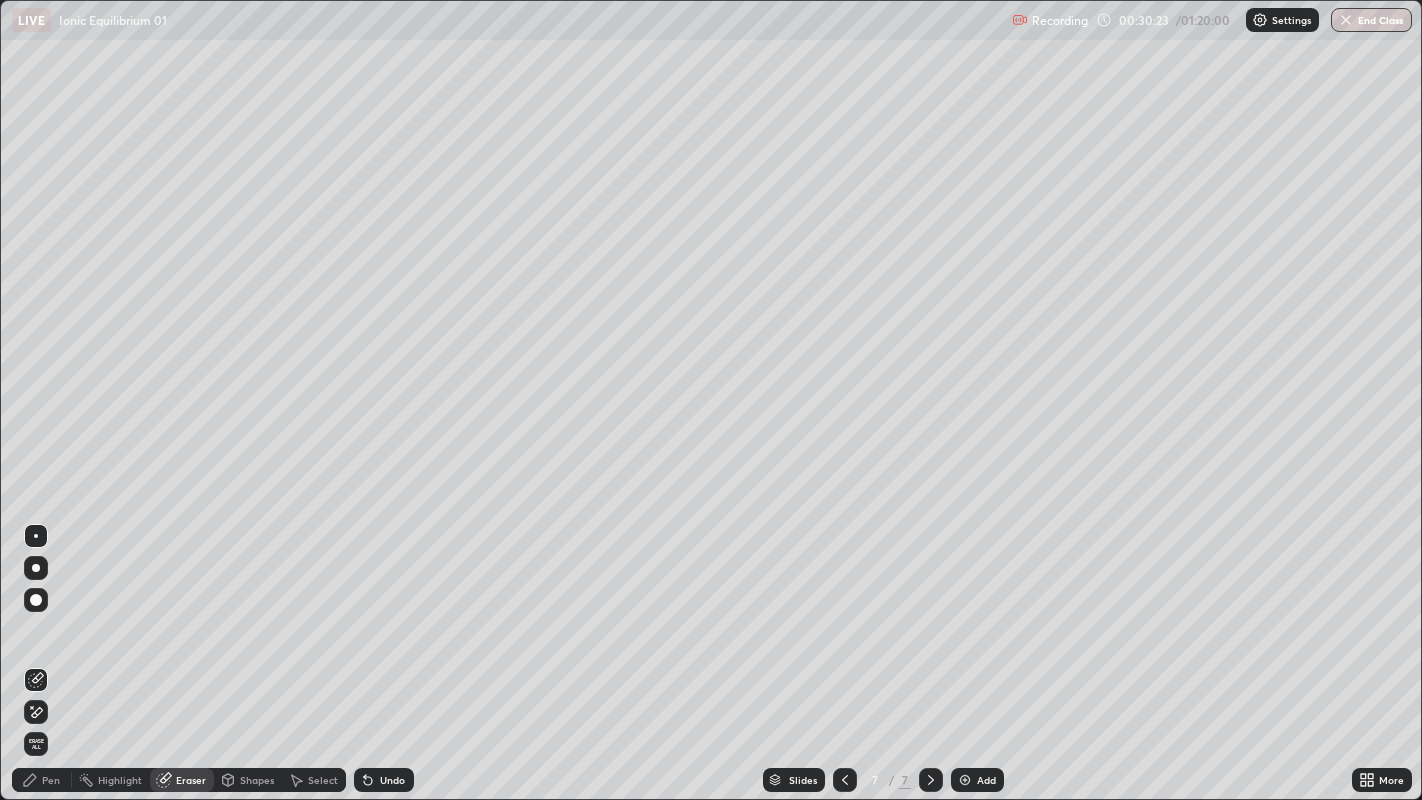 click 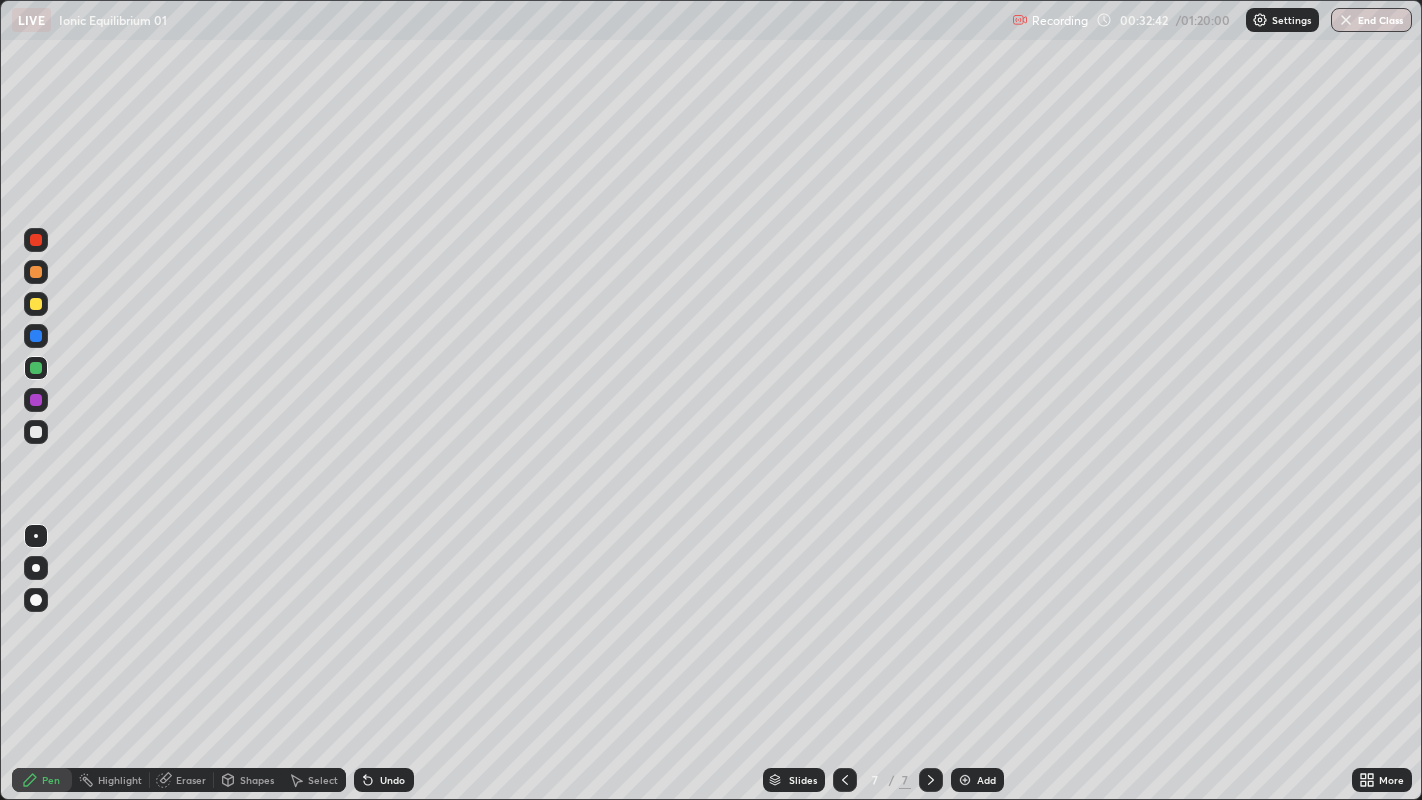 click at bounding box center [965, 780] 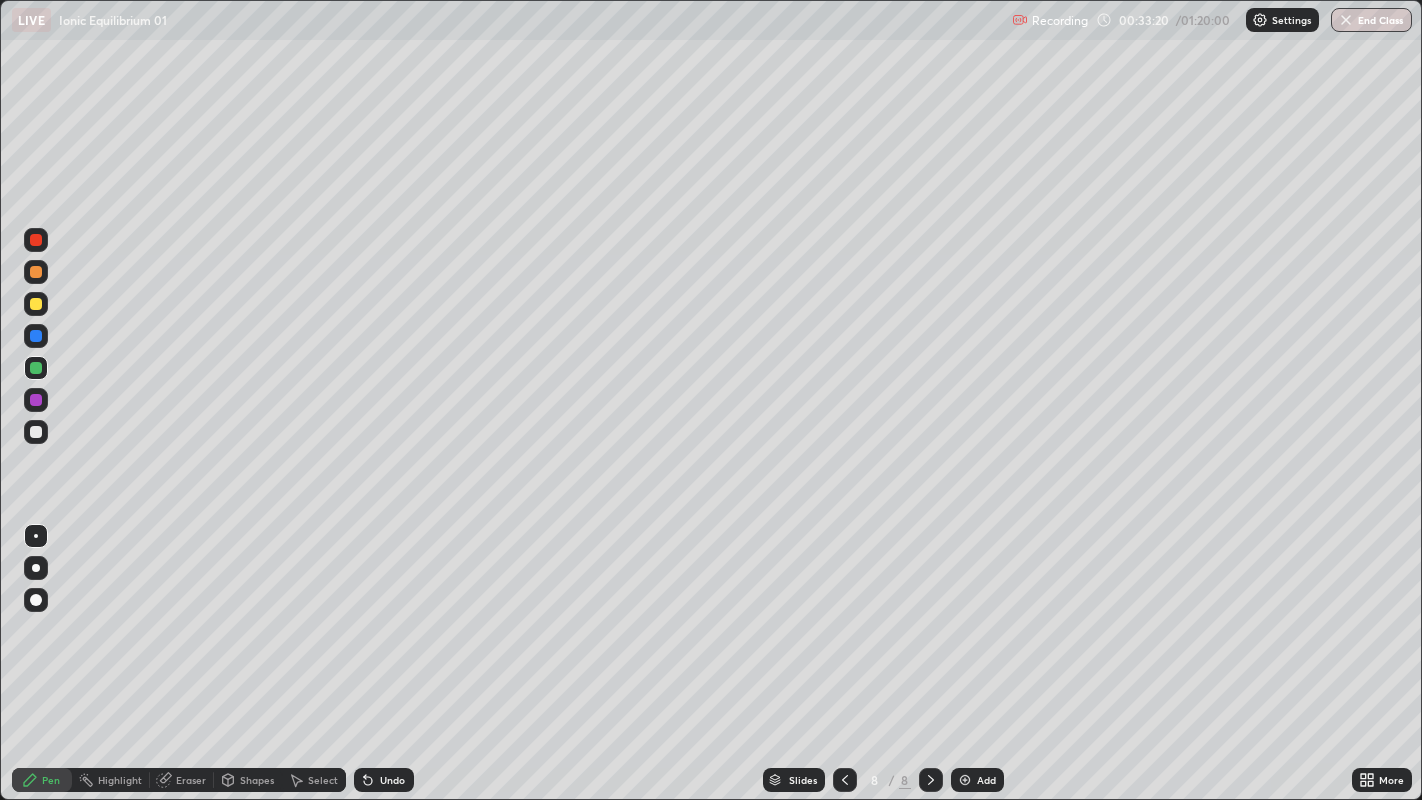 click at bounding box center (36, 240) 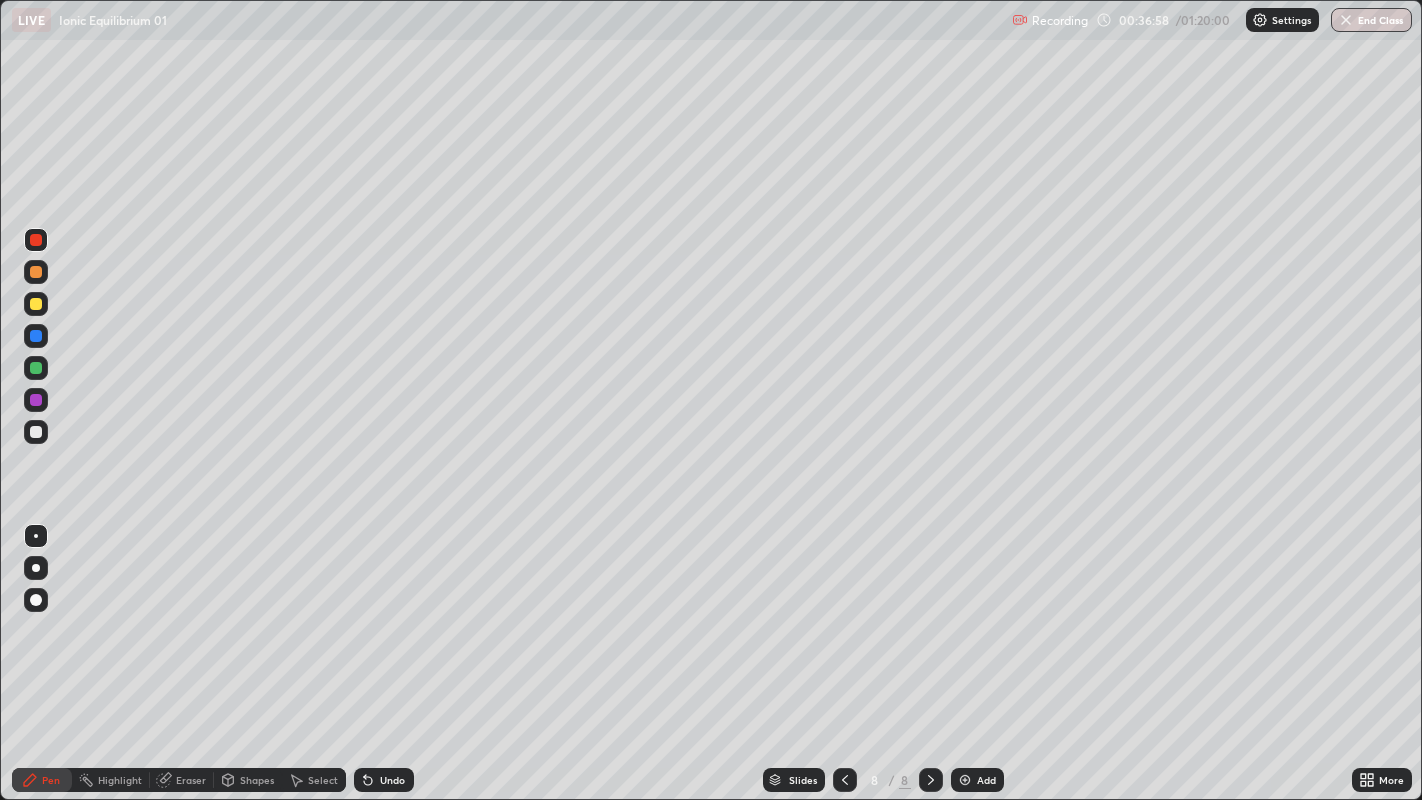 click on "Add" at bounding box center [977, 780] 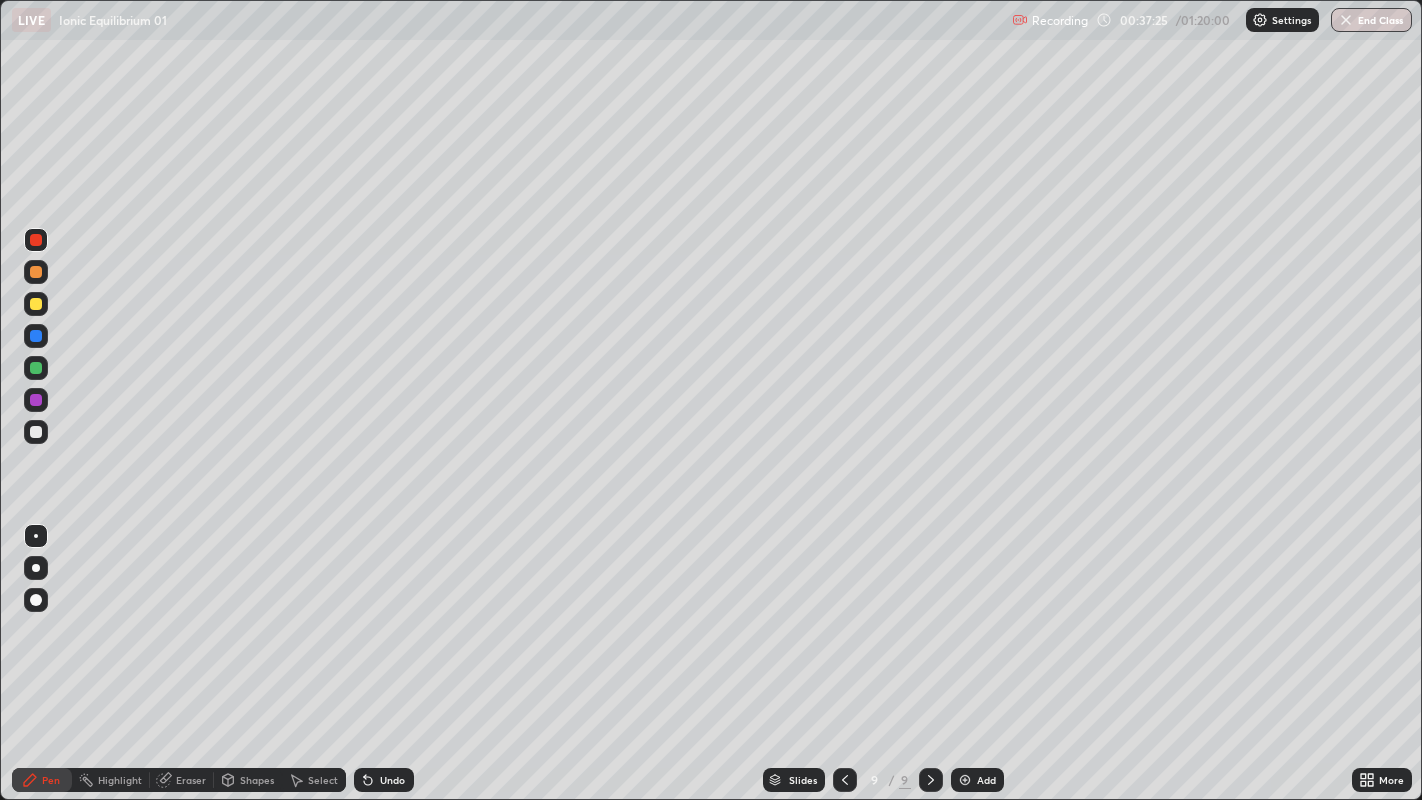 click on "Eraser" at bounding box center (191, 780) 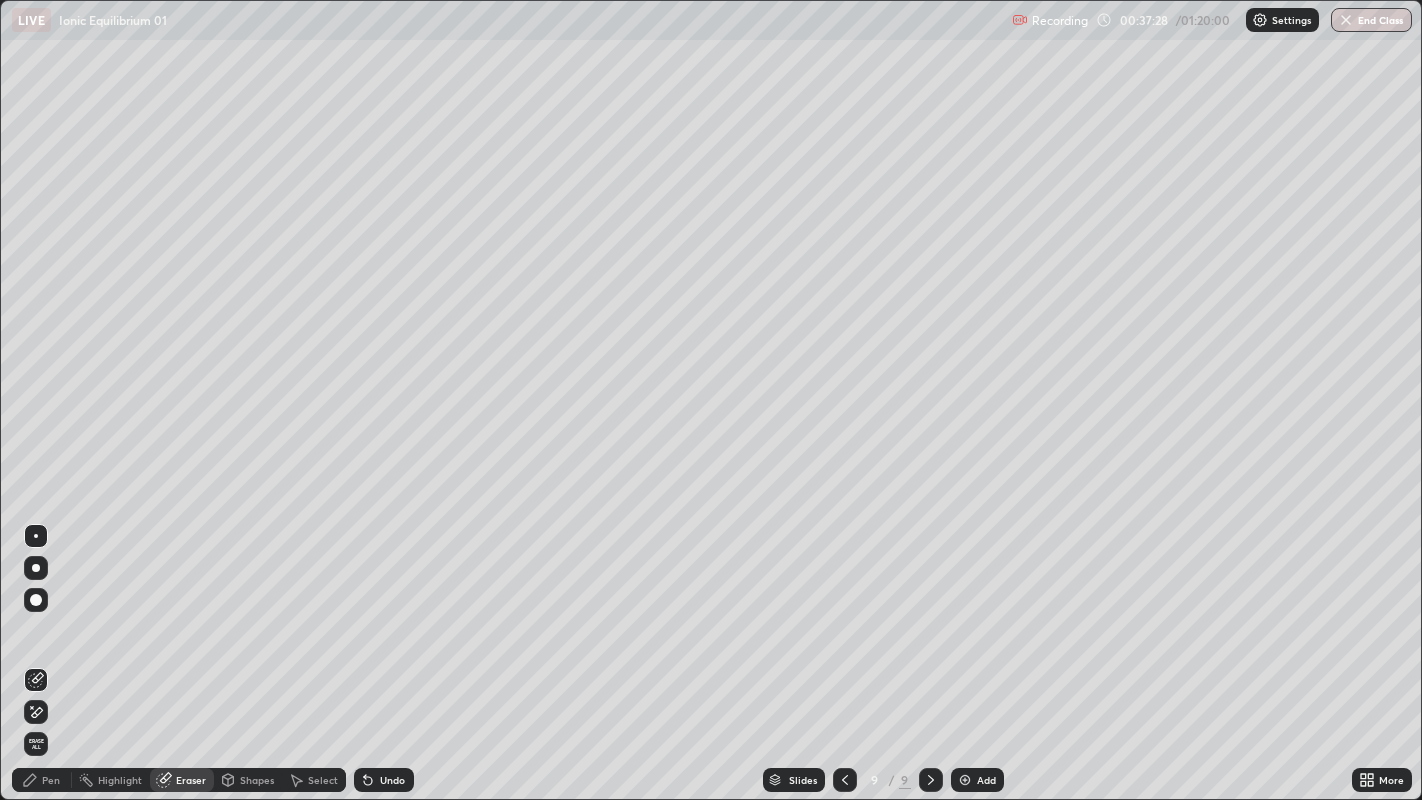 click on "Pen" at bounding box center [51, 780] 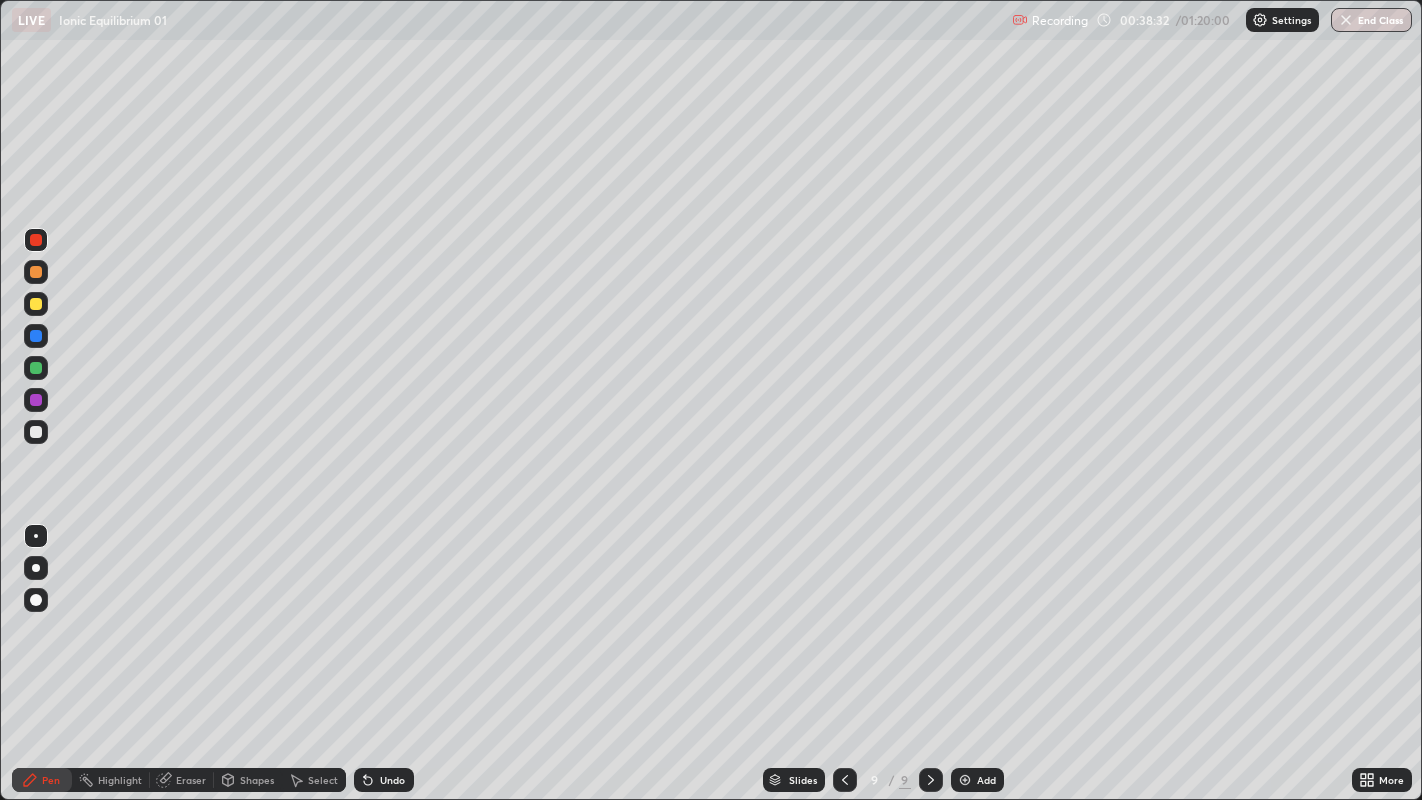 click at bounding box center [36, 304] 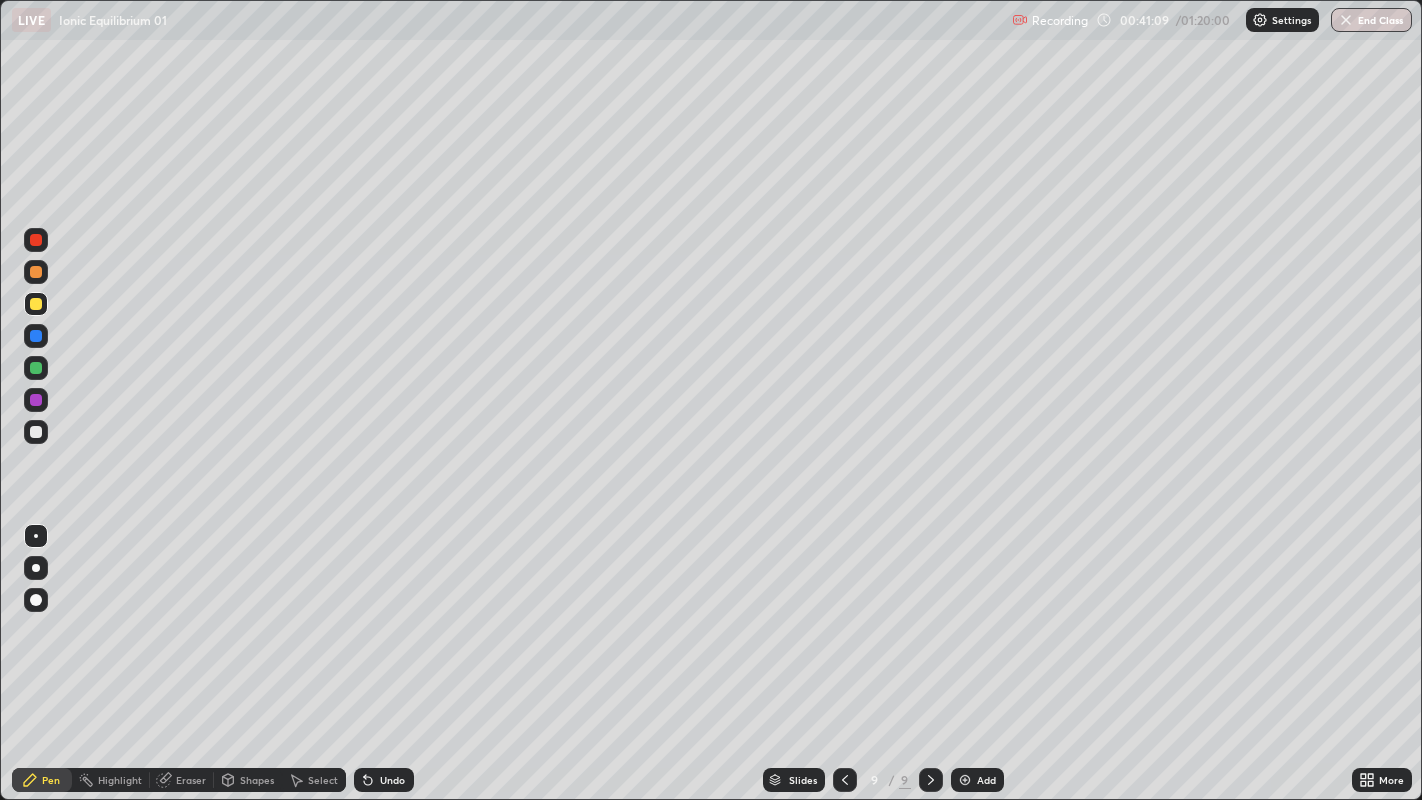 click at bounding box center [36, 432] 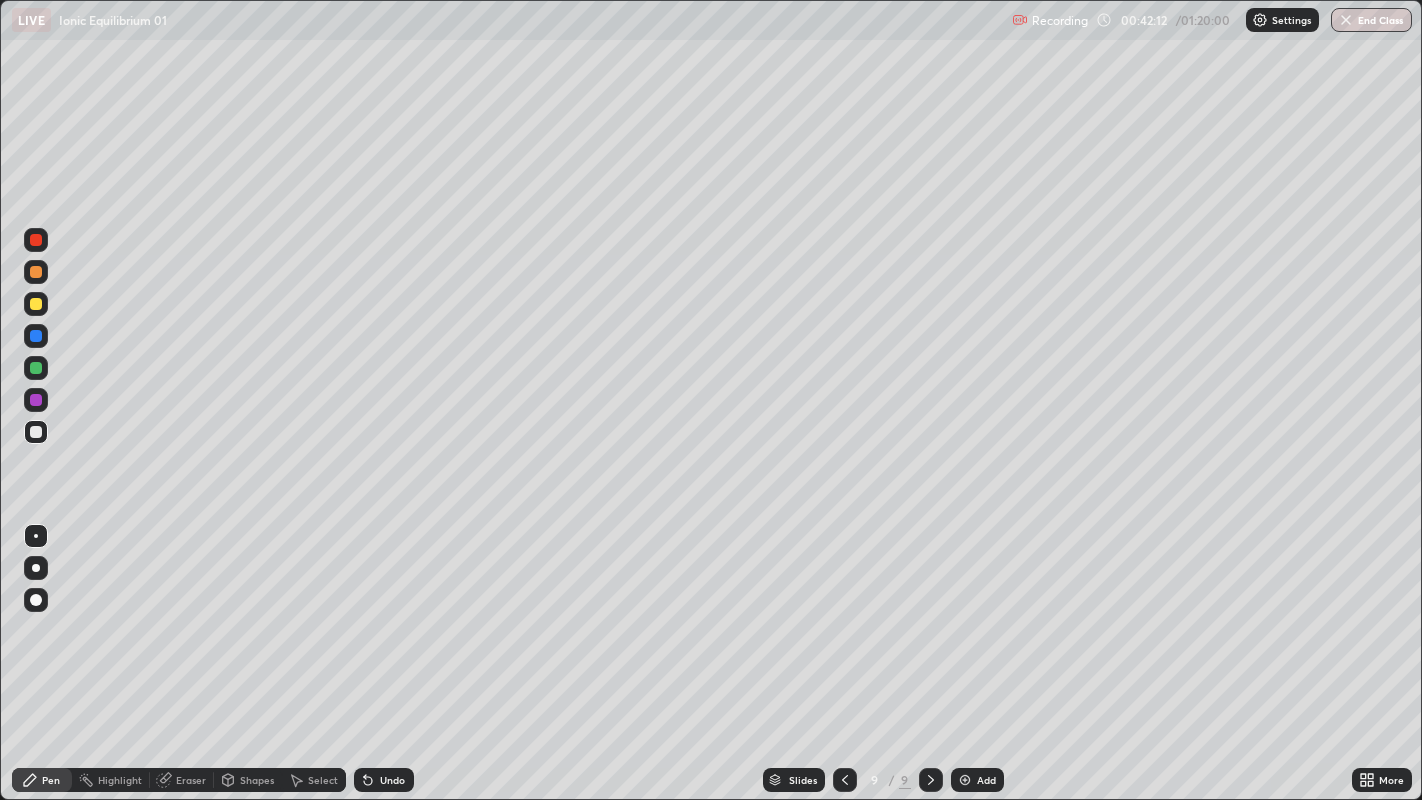 click on "Add" at bounding box center [977, 780] 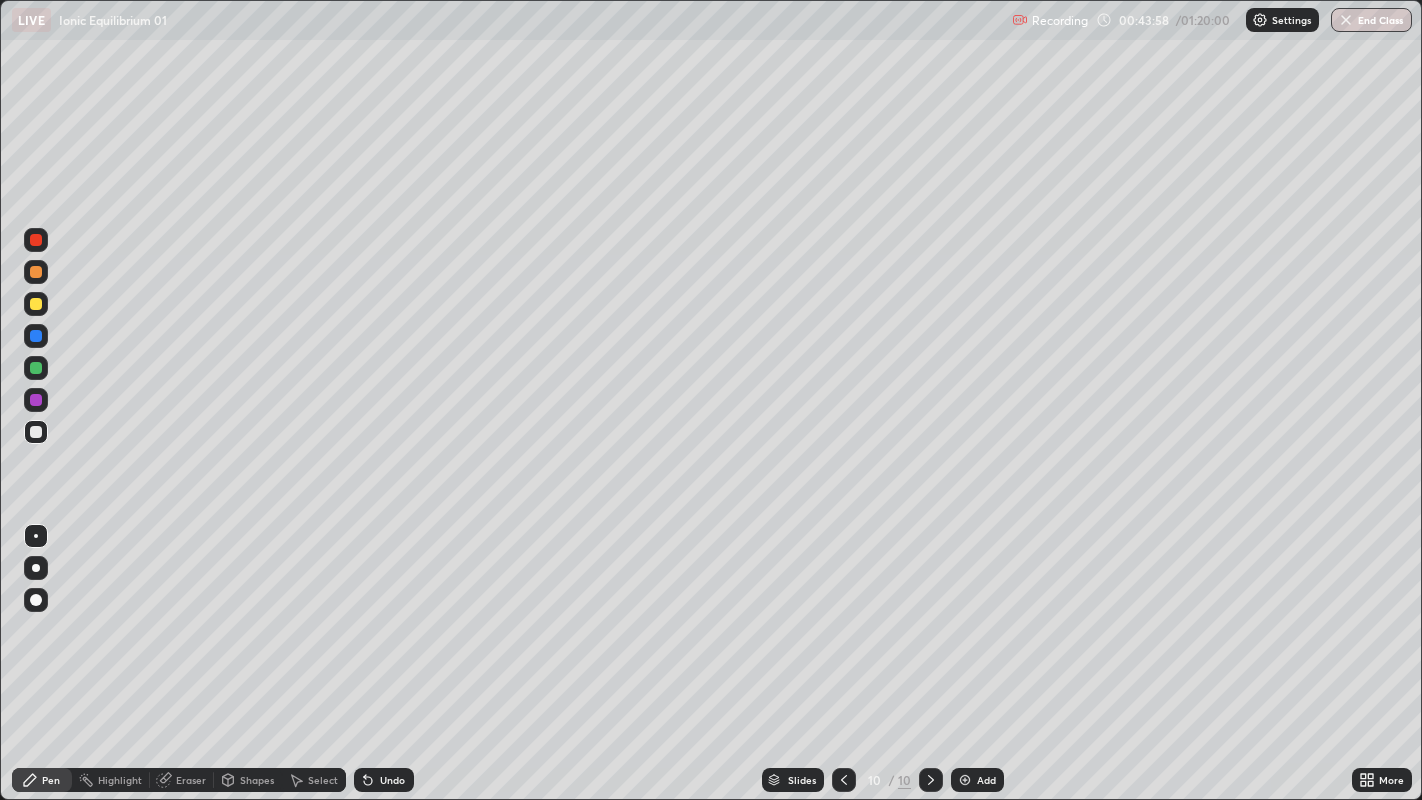 click 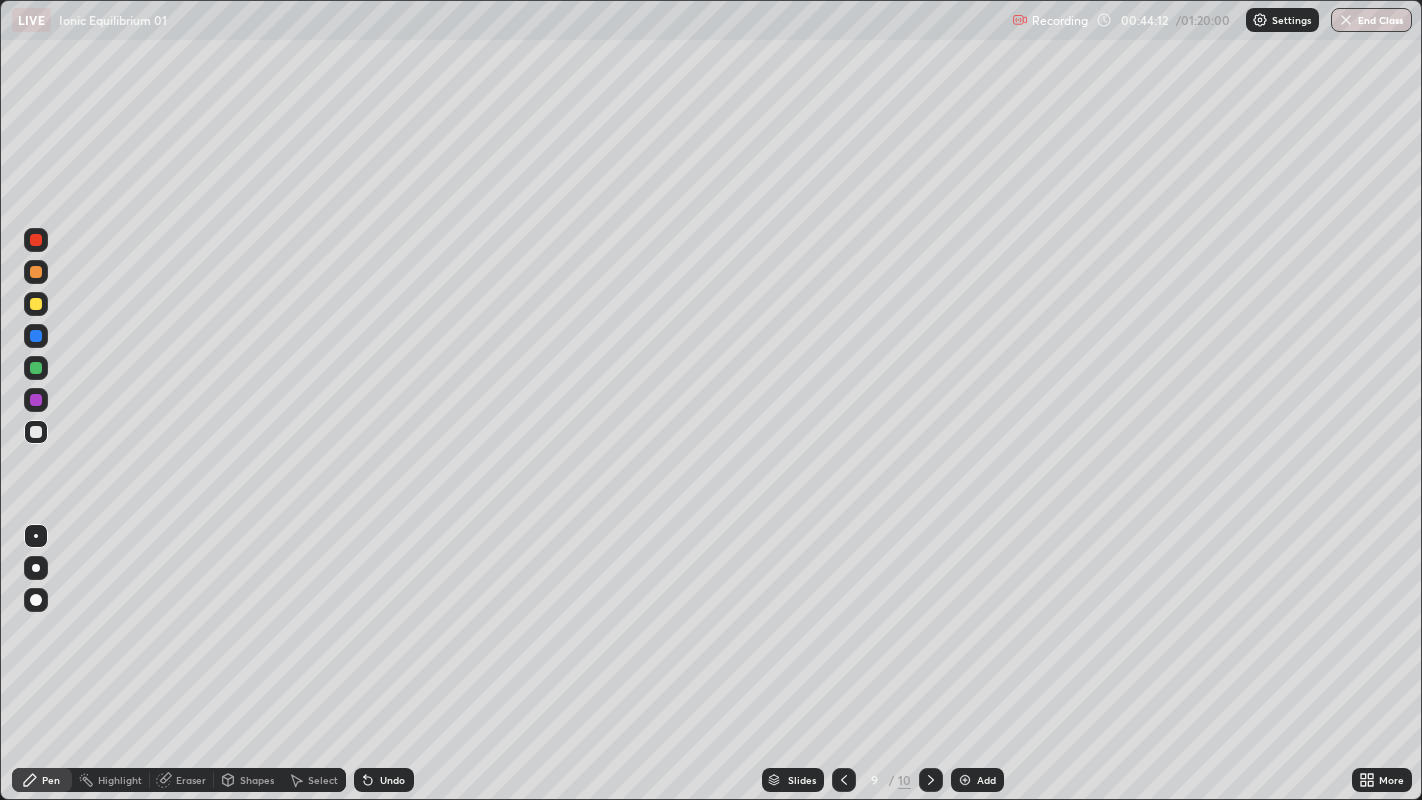 click at bounding box center [36, 304] 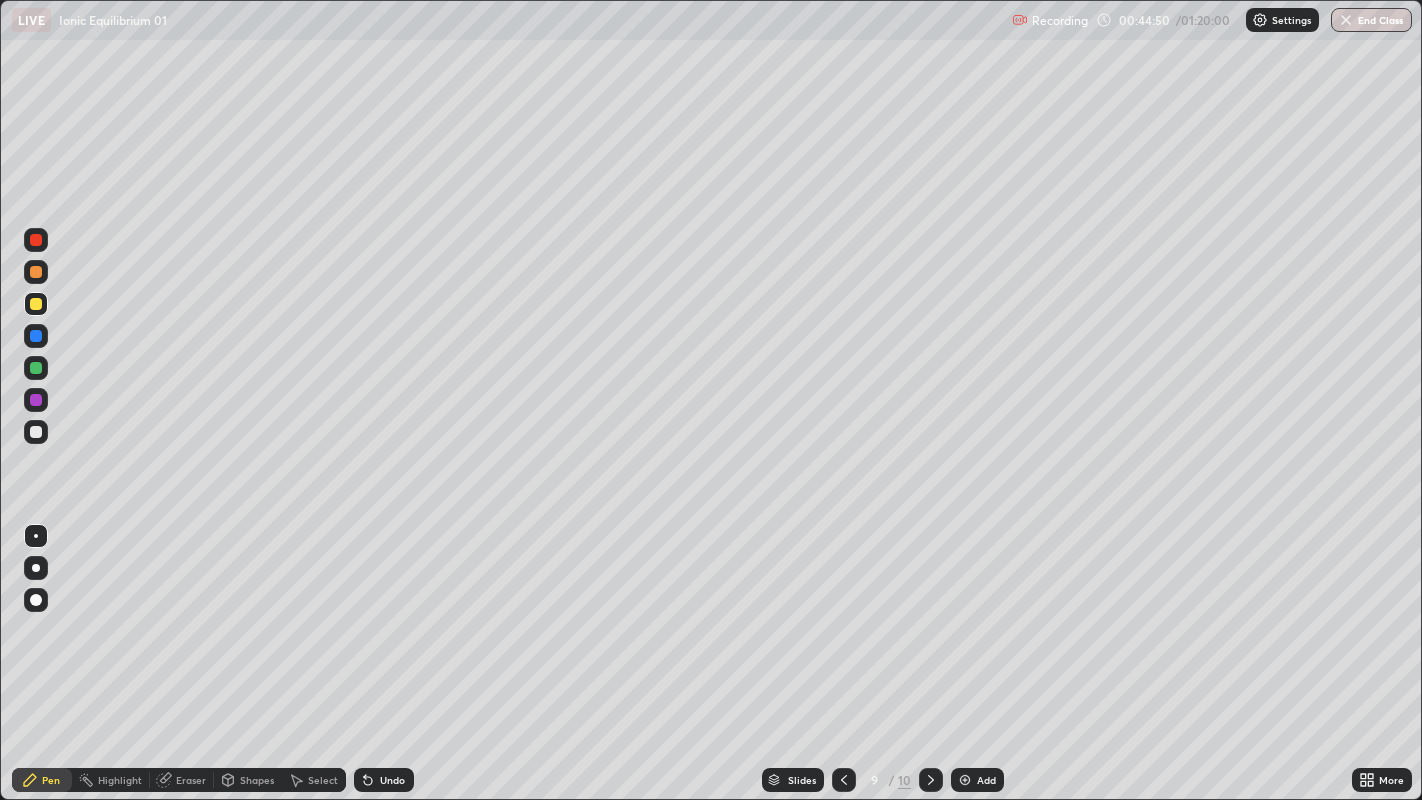 click 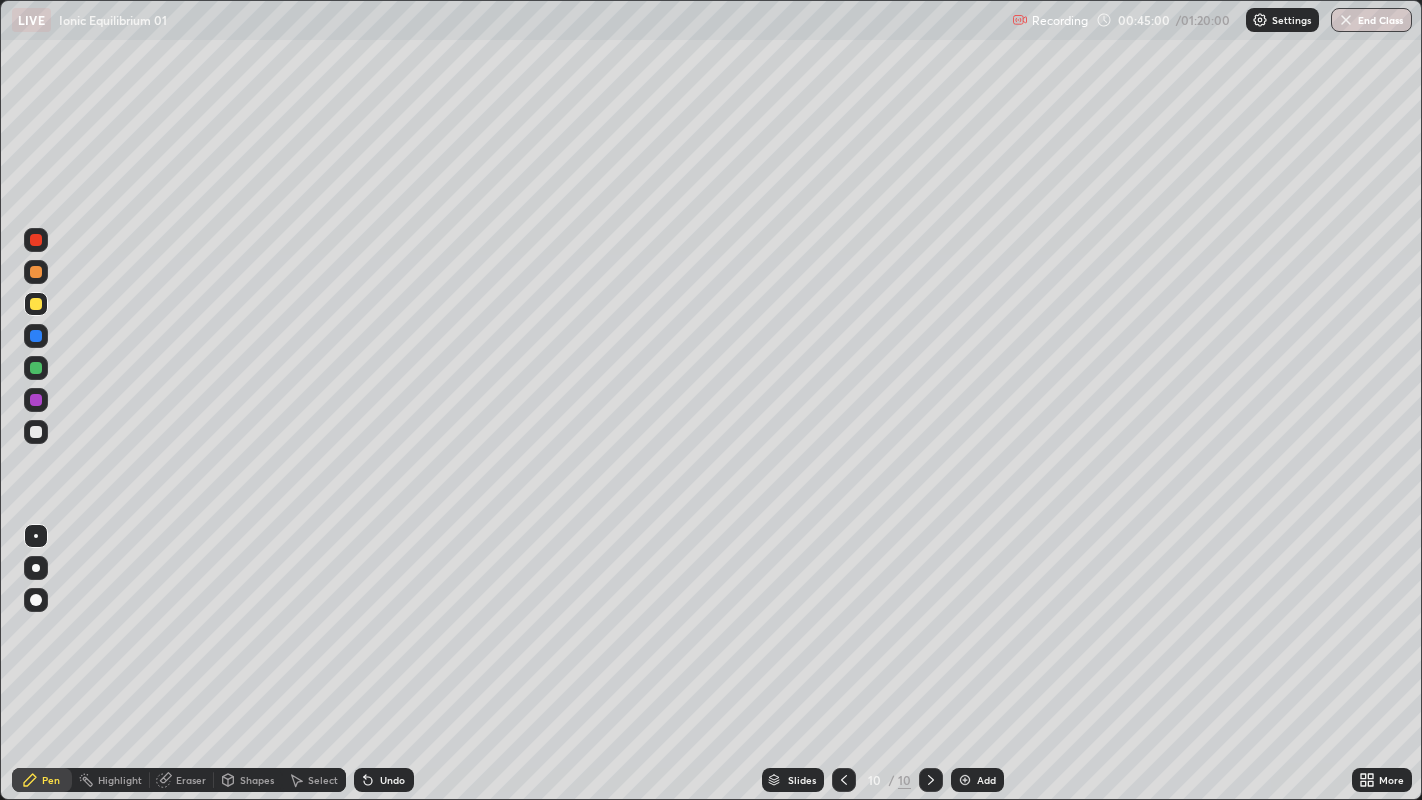 click at bounding box center [965, 780] 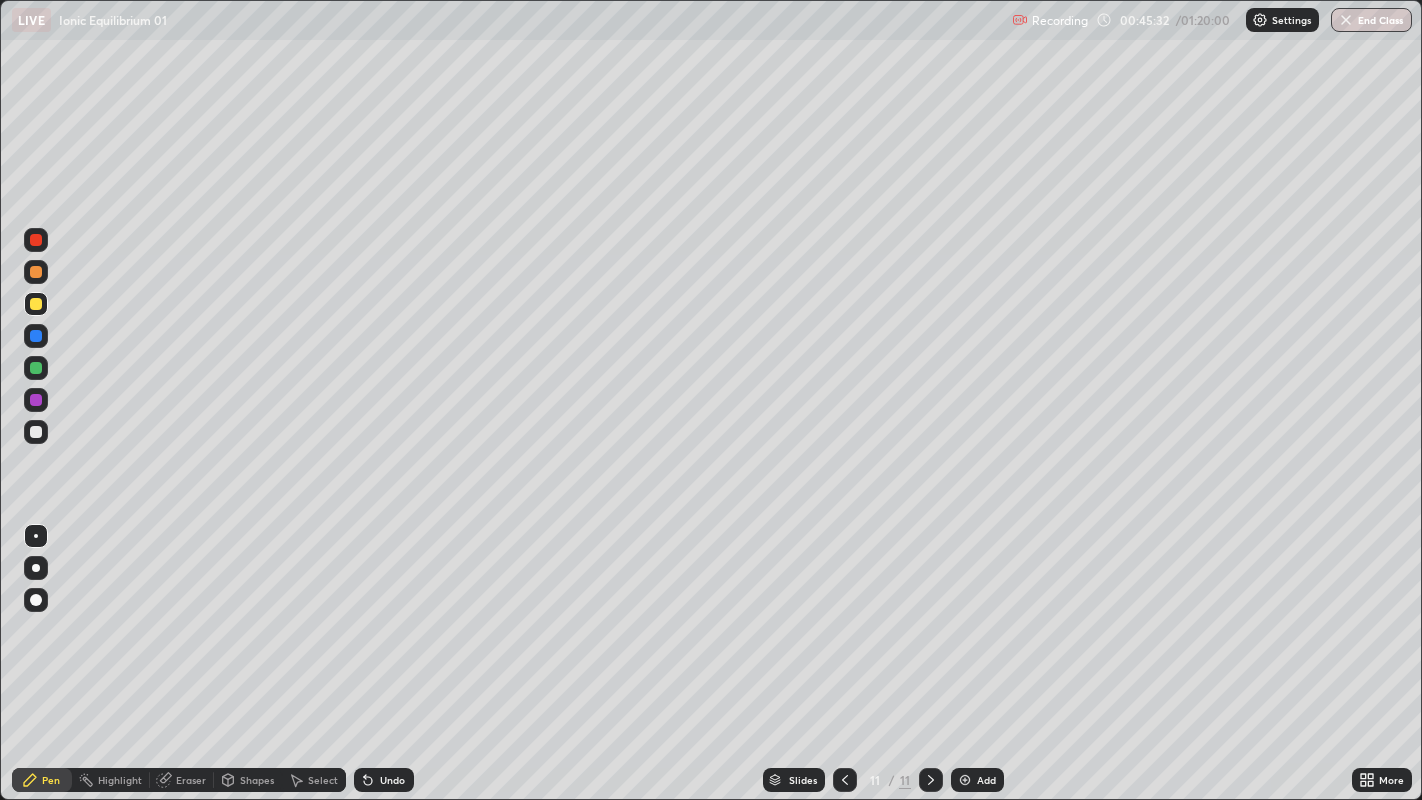 click at bounding box center (36, 240) 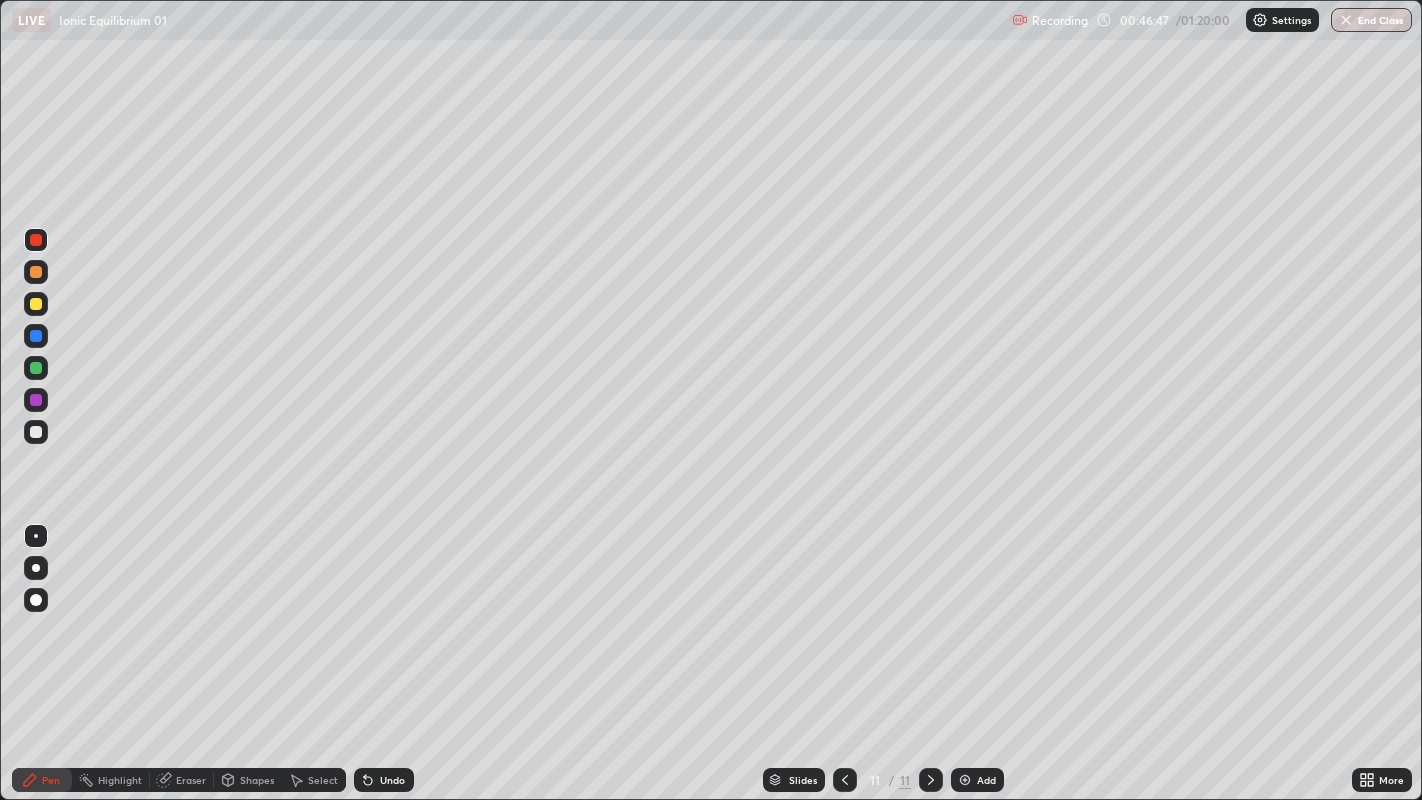 click at bounding box center [36, 272] 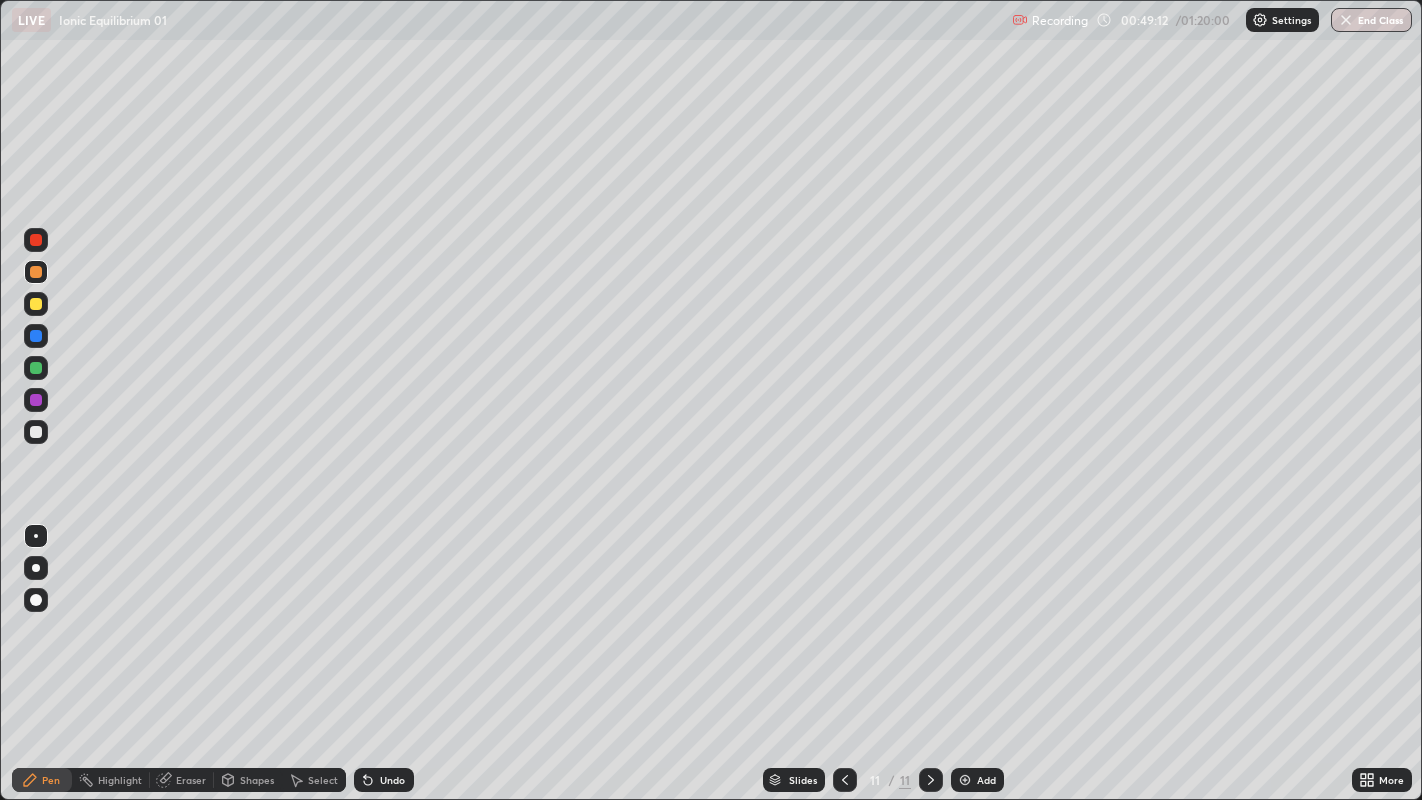 click at bounding box center [36, 304] 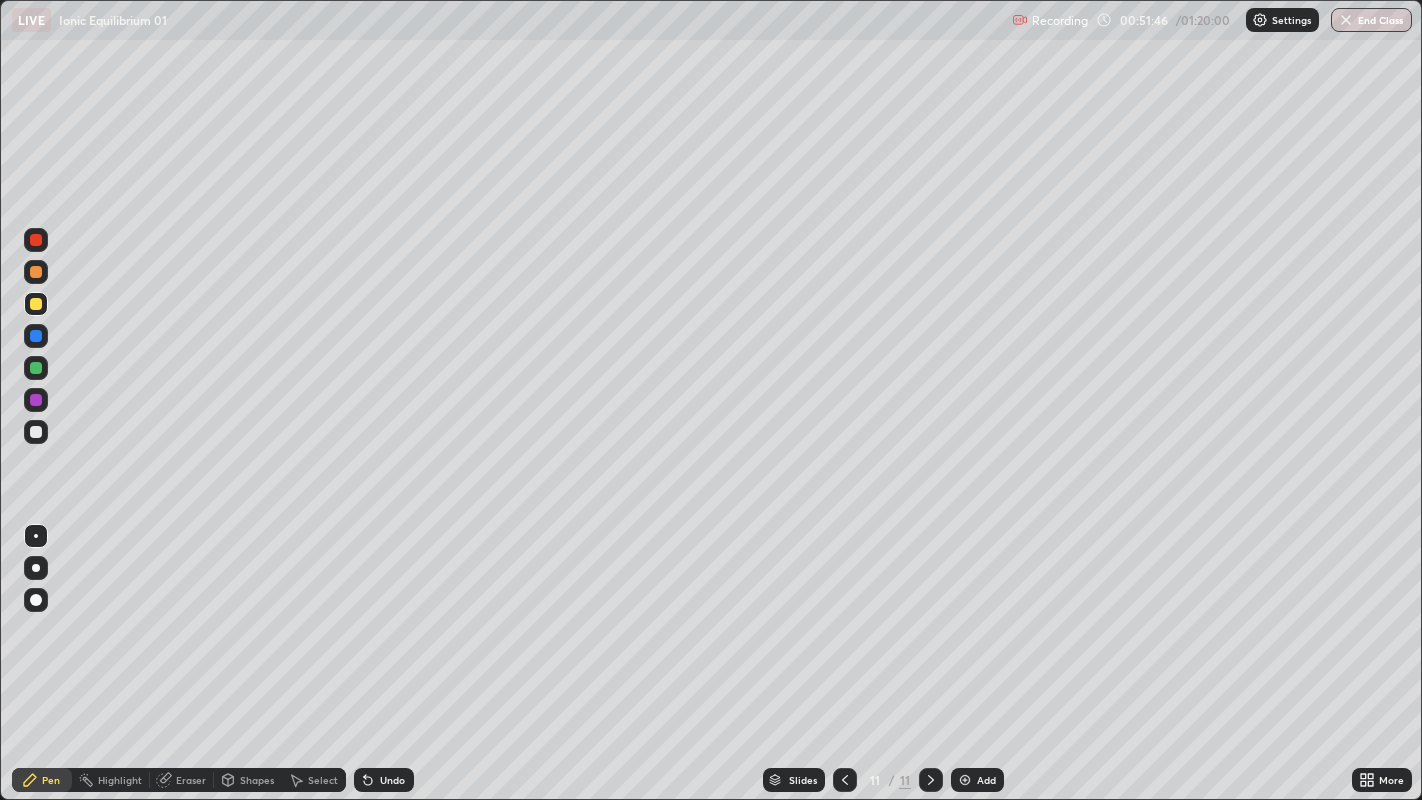 click at bounding box center (36, 432) 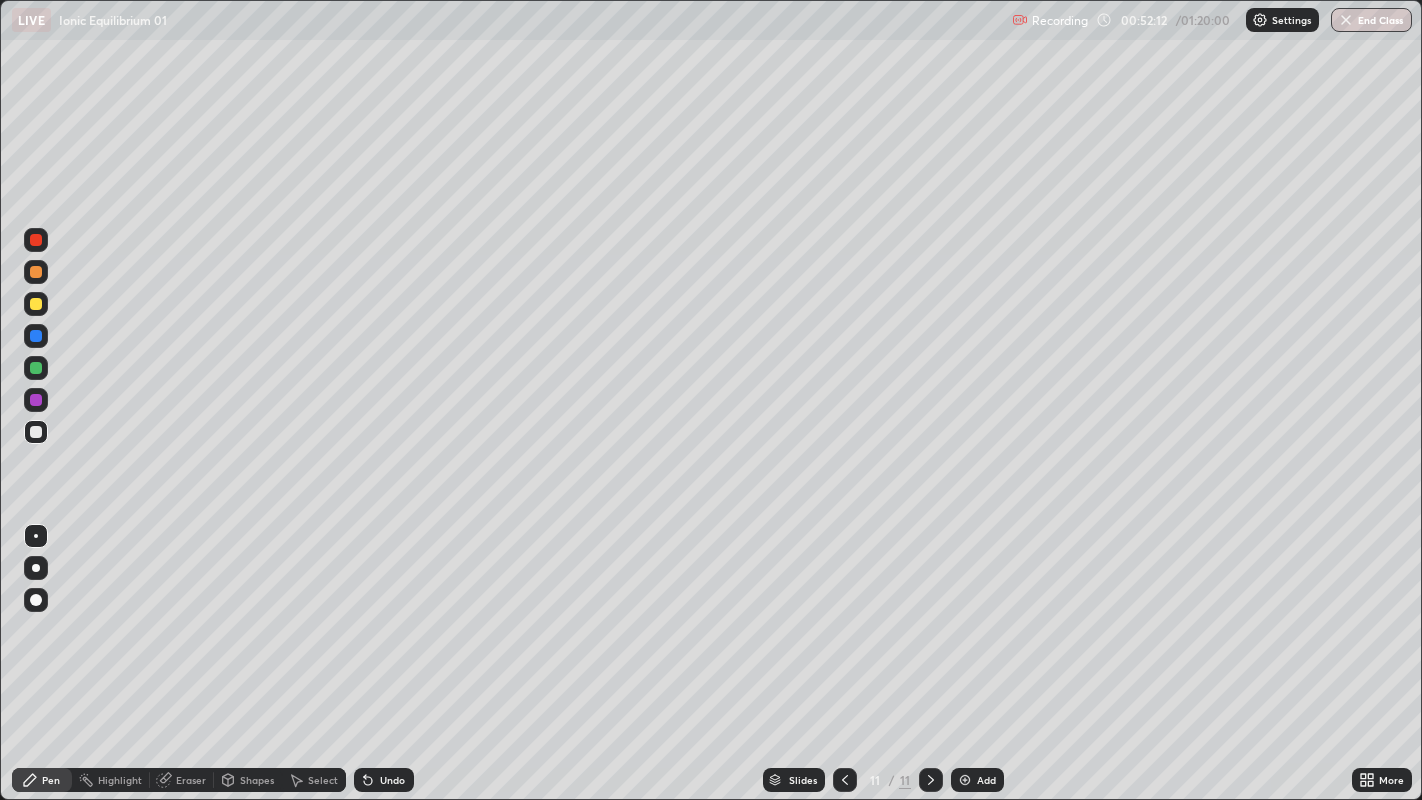 click at bounding box center [965, 780] 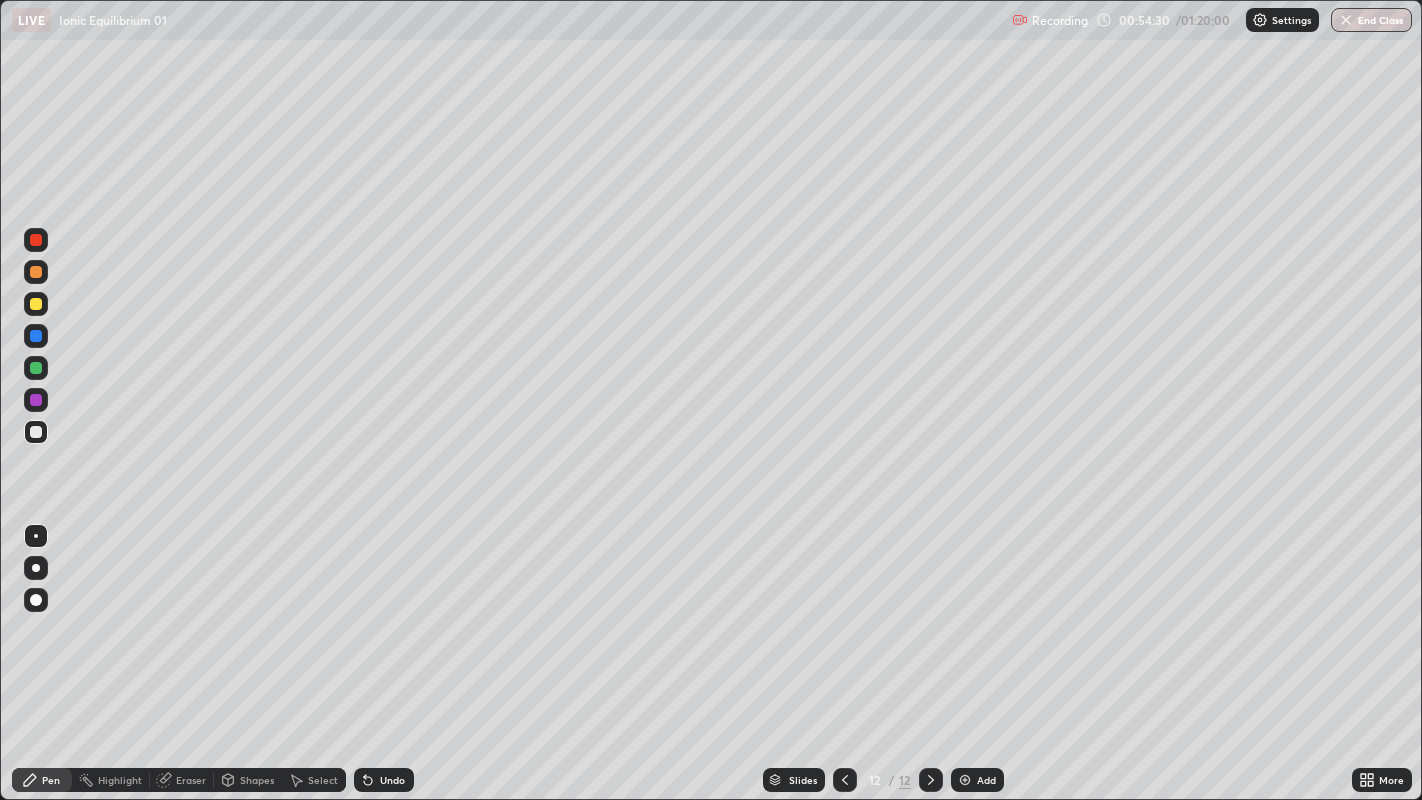 click at bounding box center (965, 780) 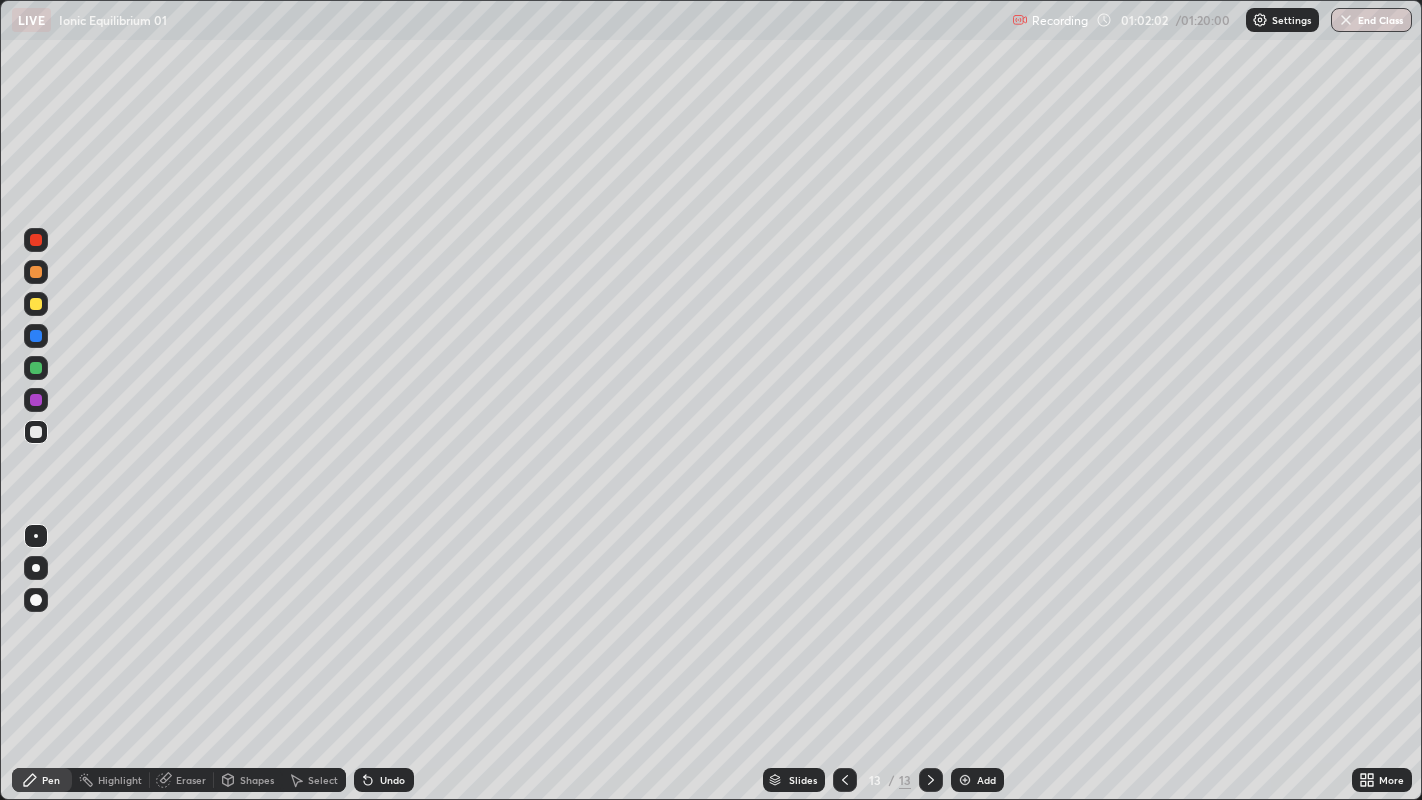 click at bounding box center (965, 780) 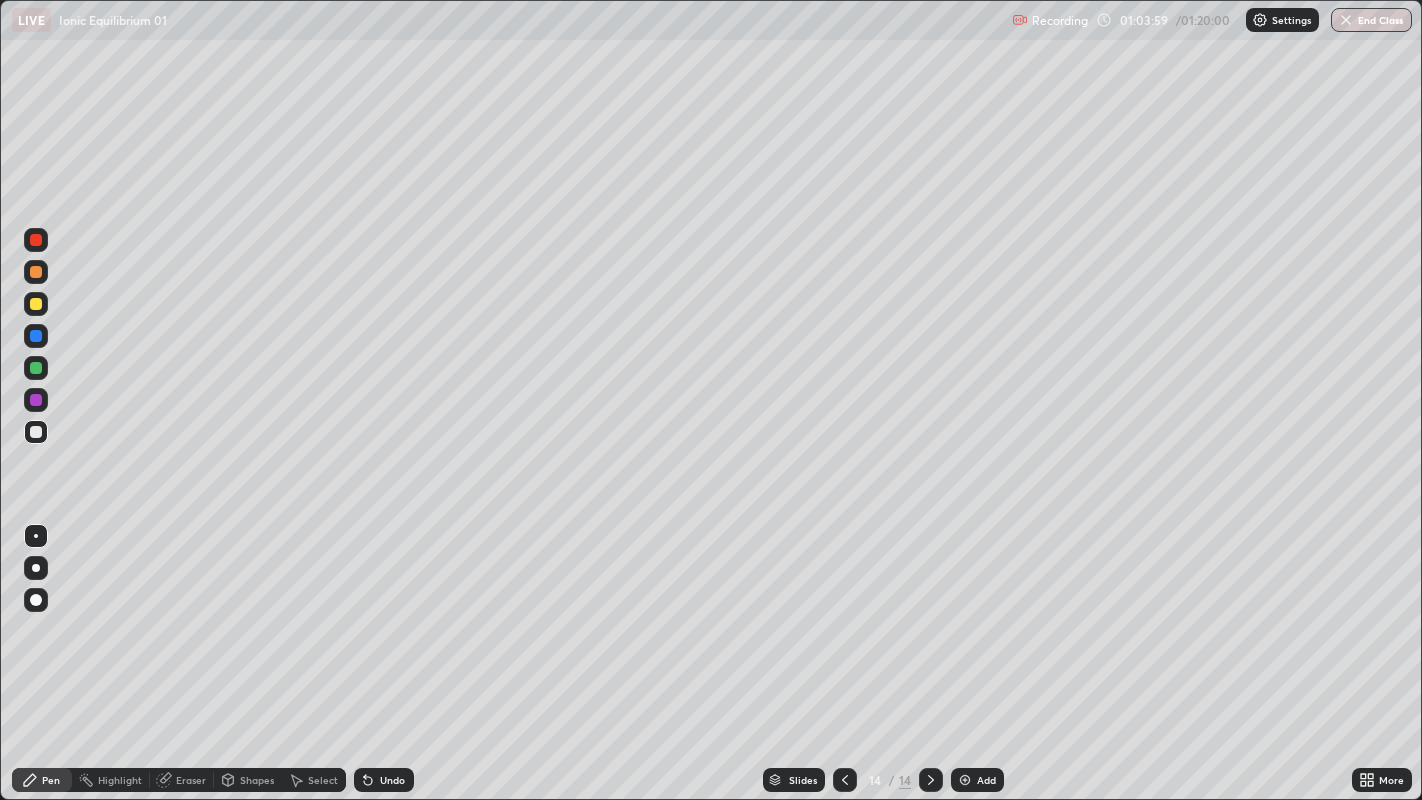 click at bounding box center (36, 240) 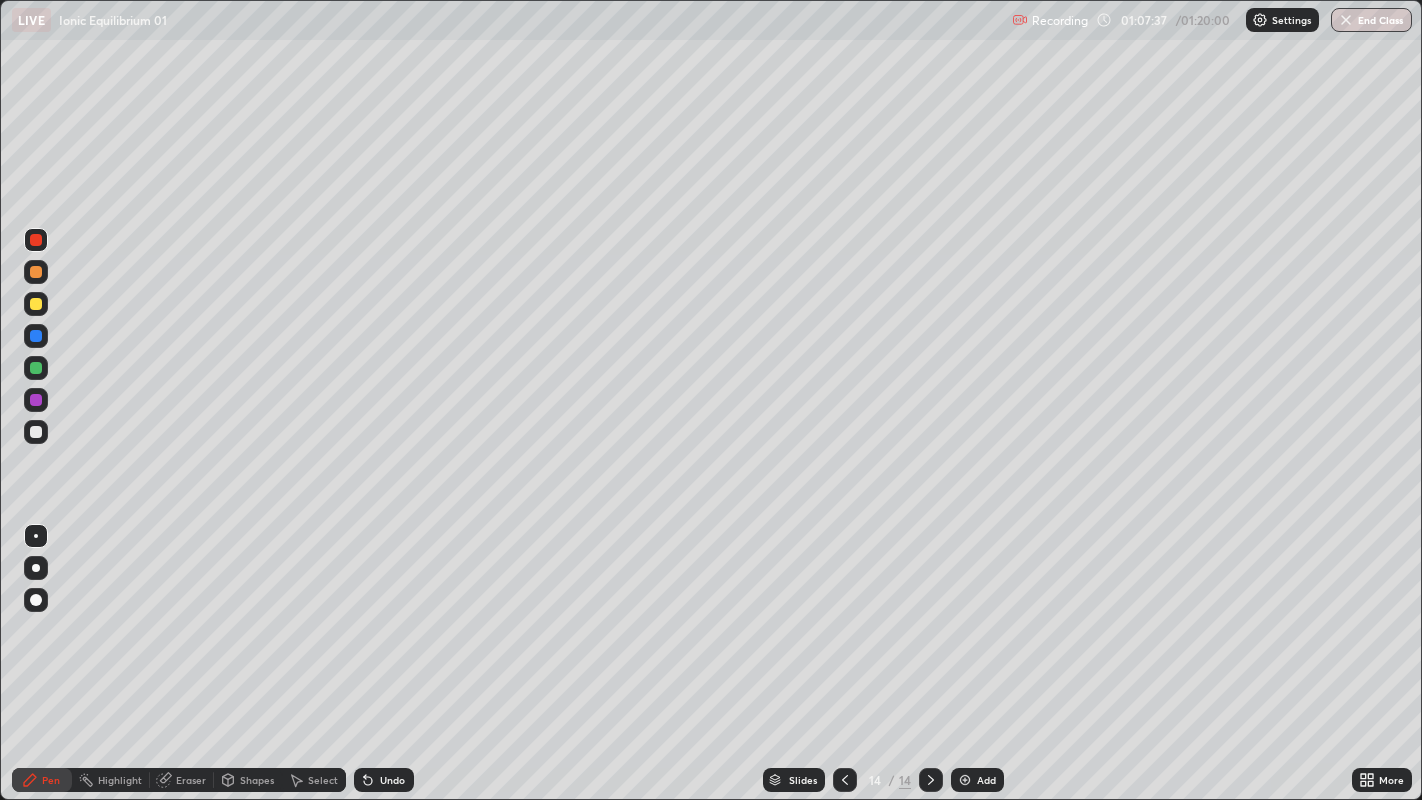 click on "Add" at bounding box center [977, 780] 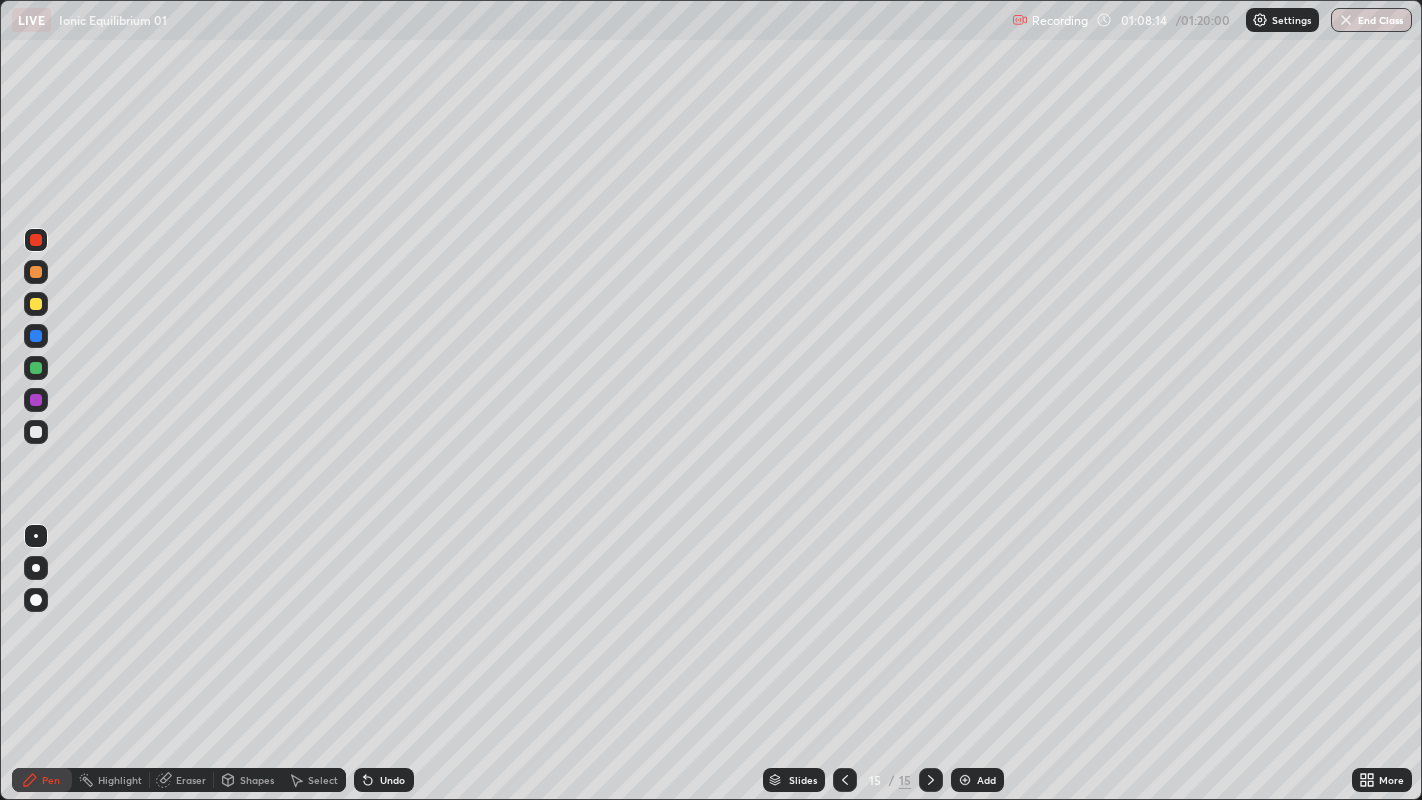 click at bounding box center (36, 272) 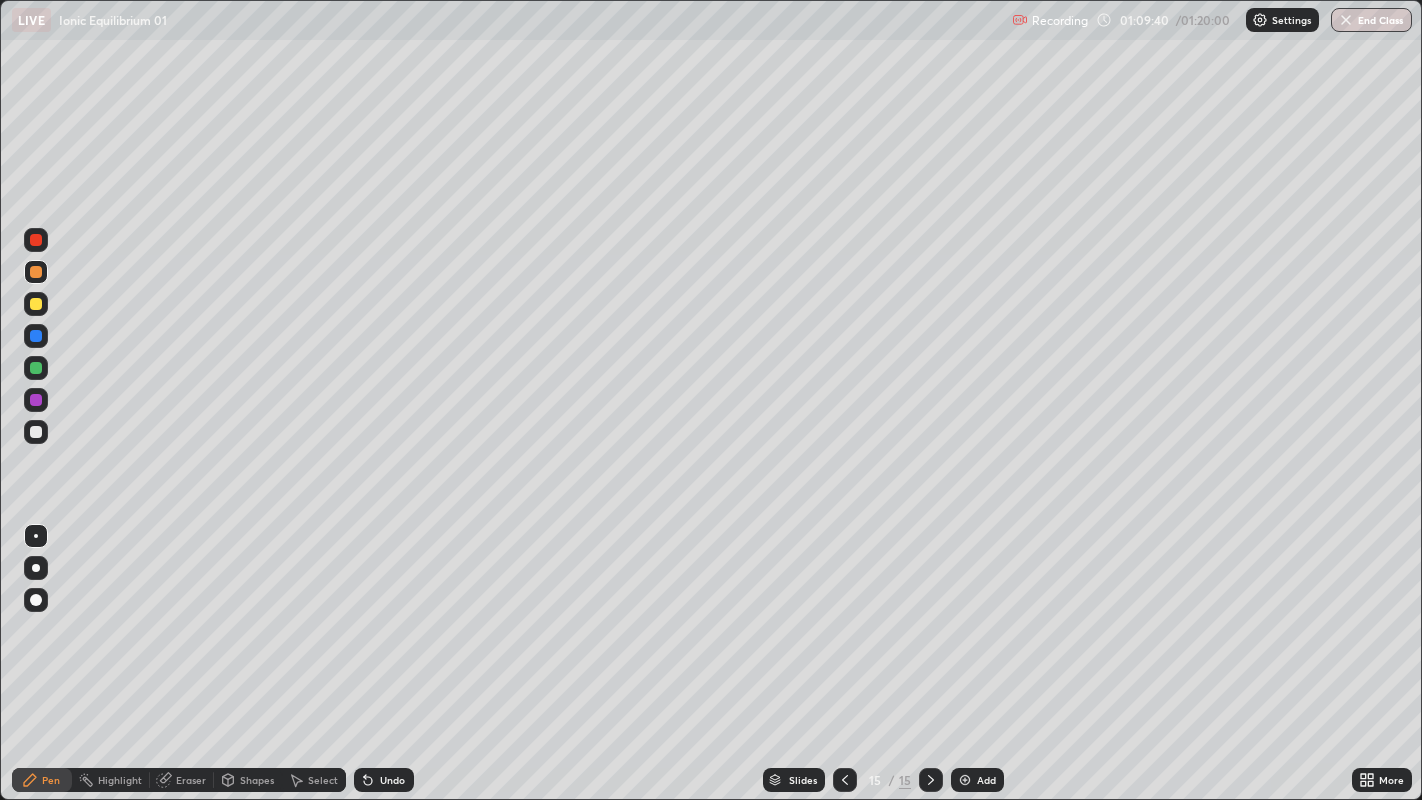 click at bounding box center [36, 304] 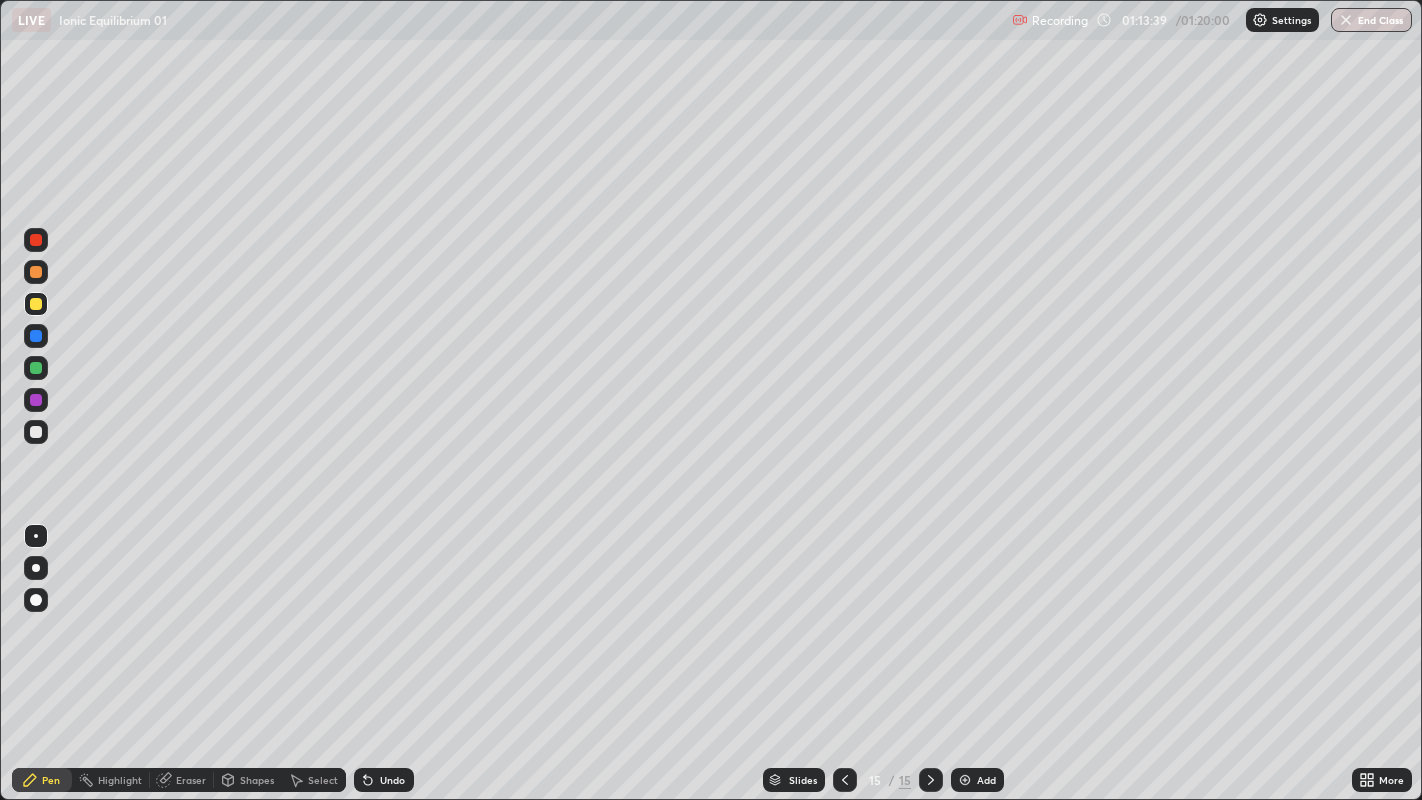 click on "Add" at bounding box center [977, 780] 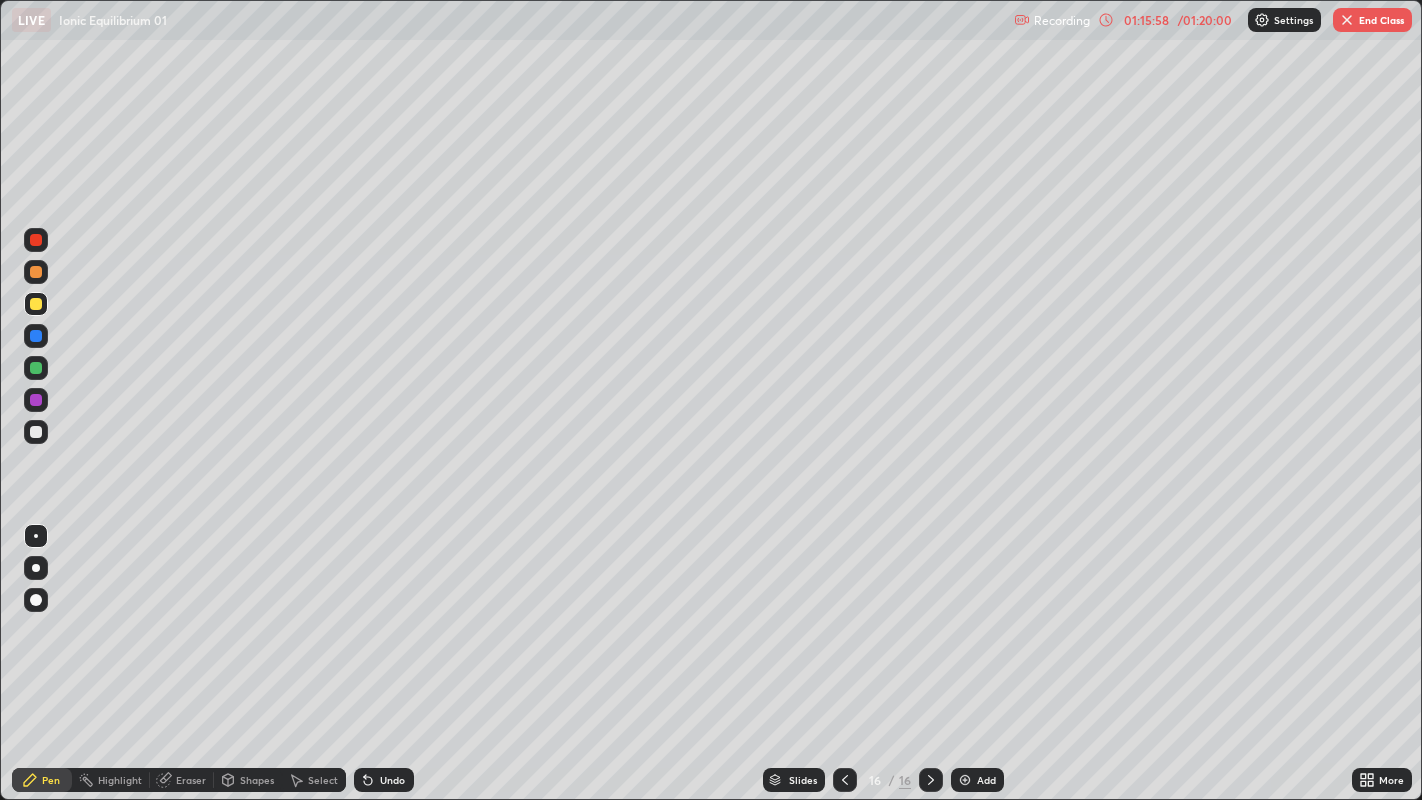 click 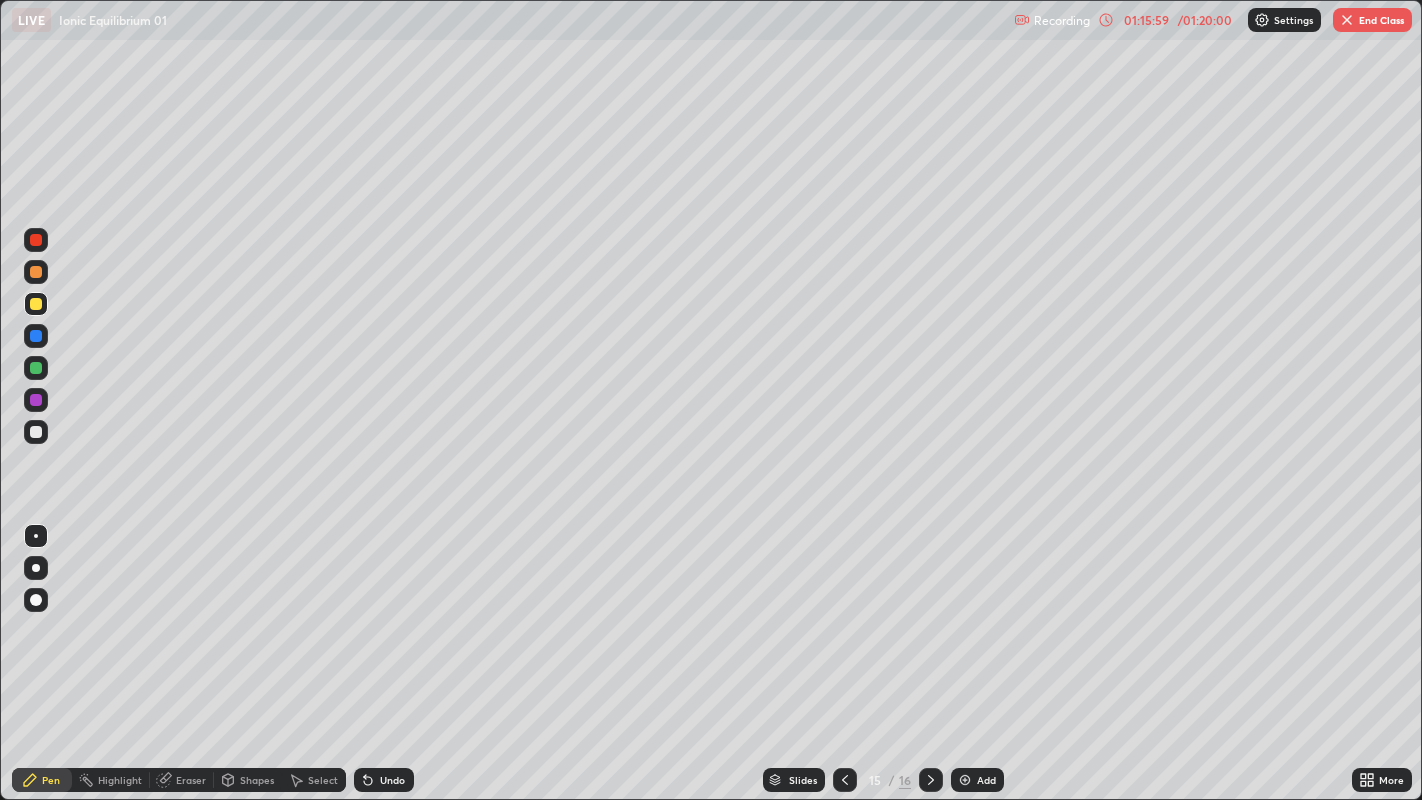 click 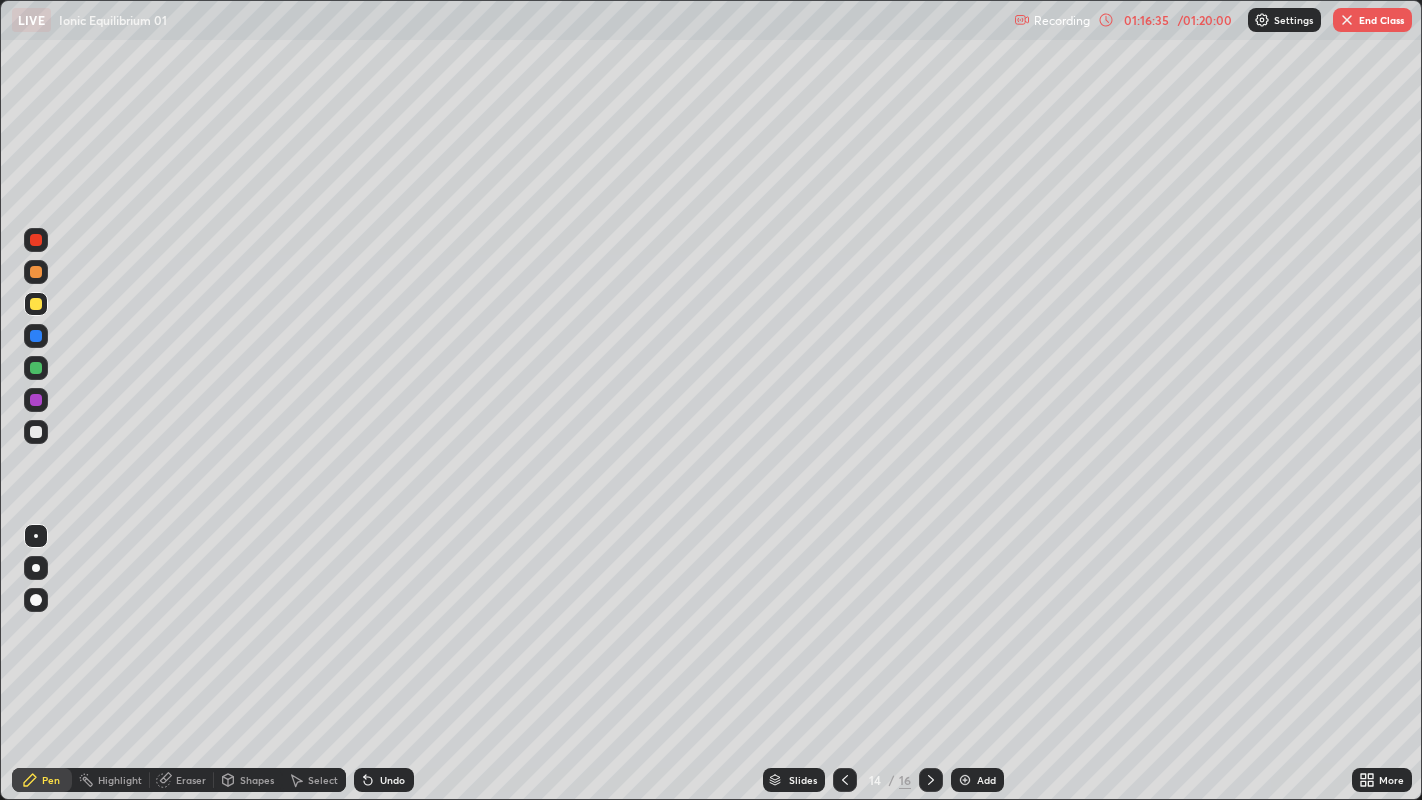 click at bounding box center (931, 780) 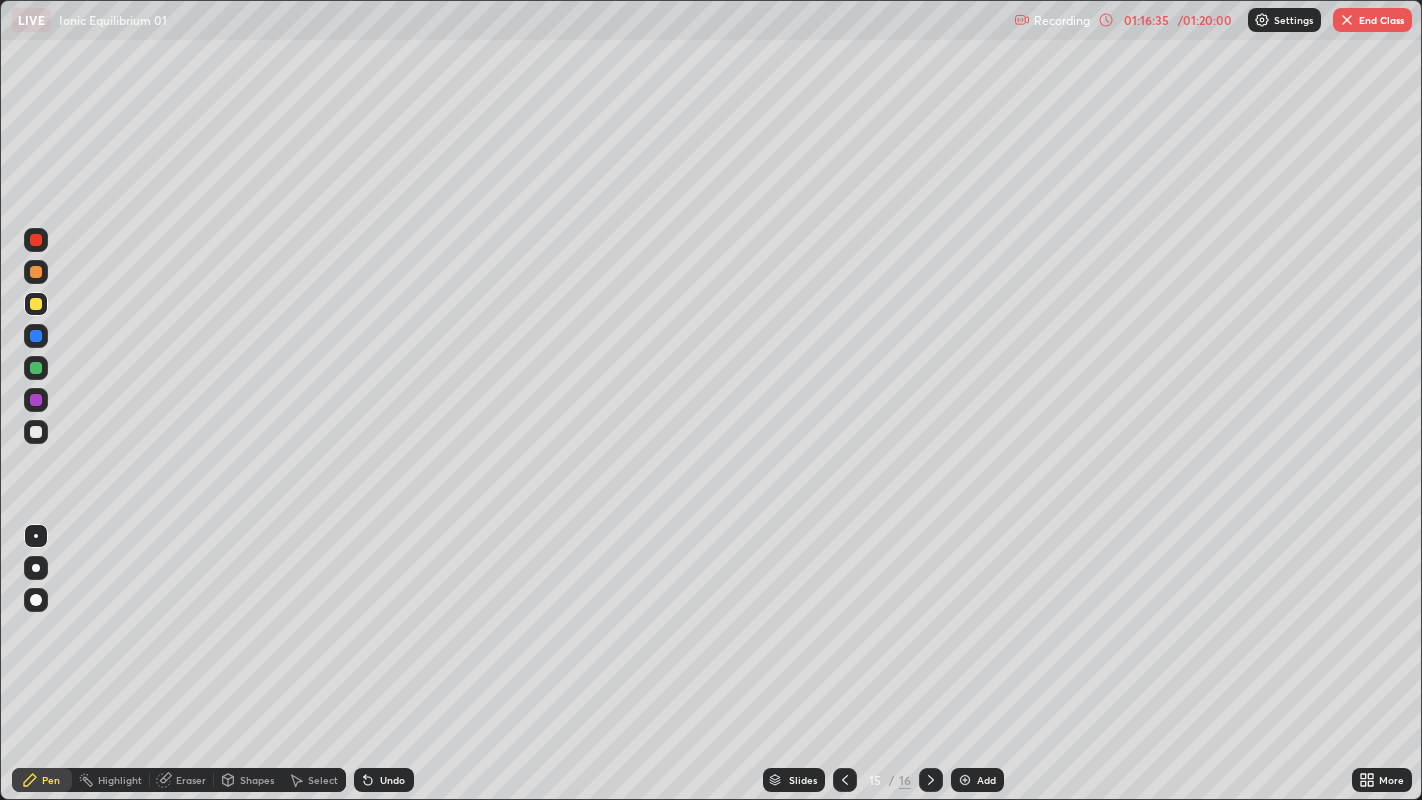 click 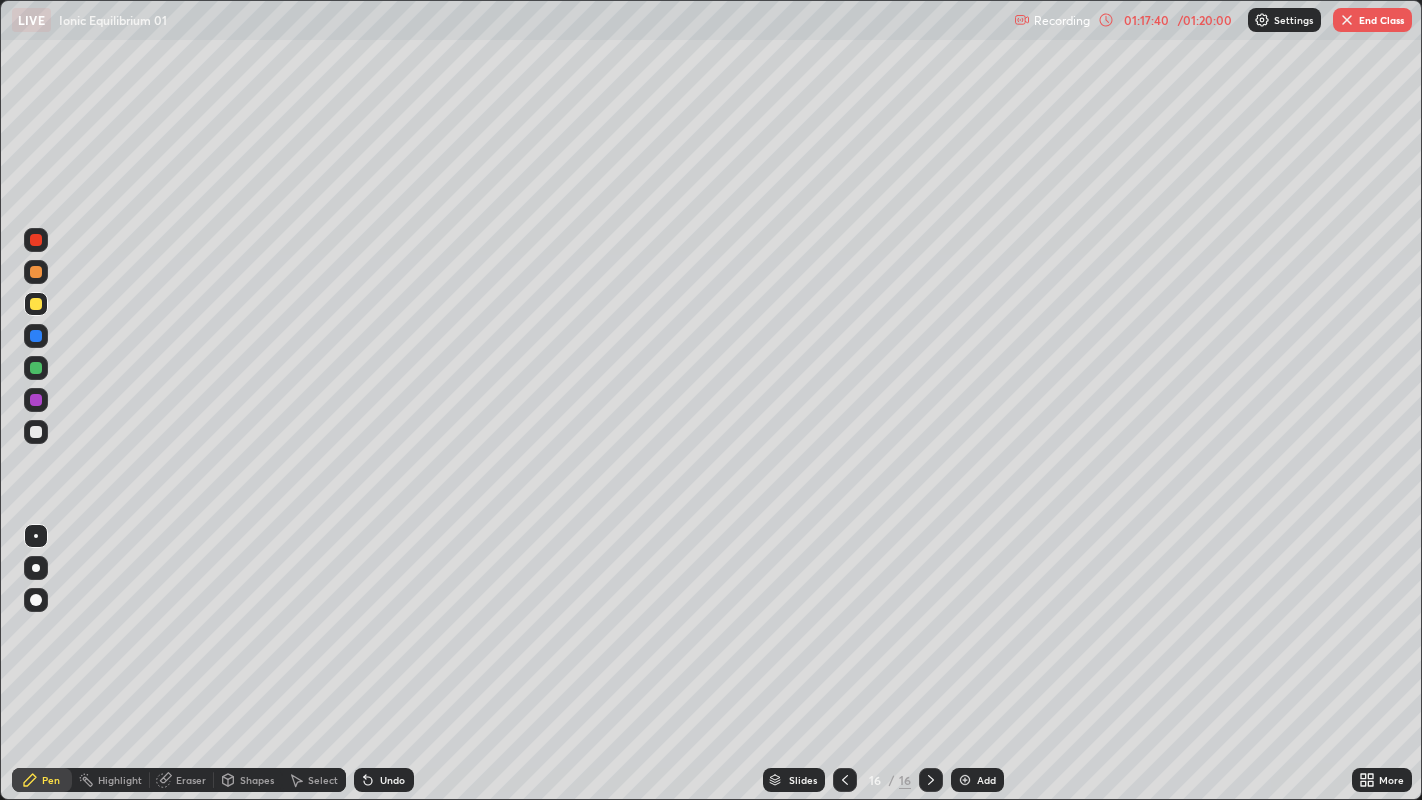 click on "End Class" at bounding box center (1372, 20) 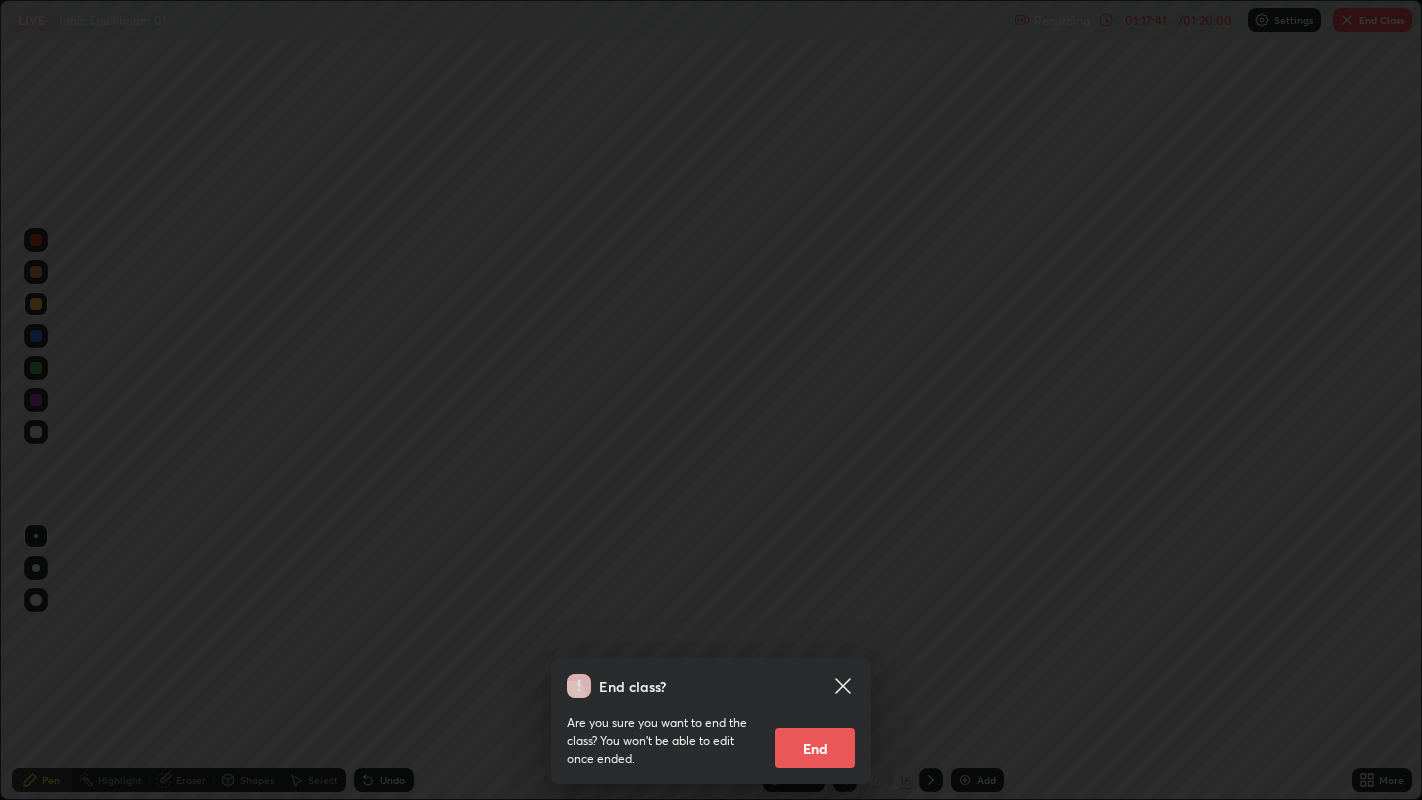 click on "End" at bounding box center (815, 748) 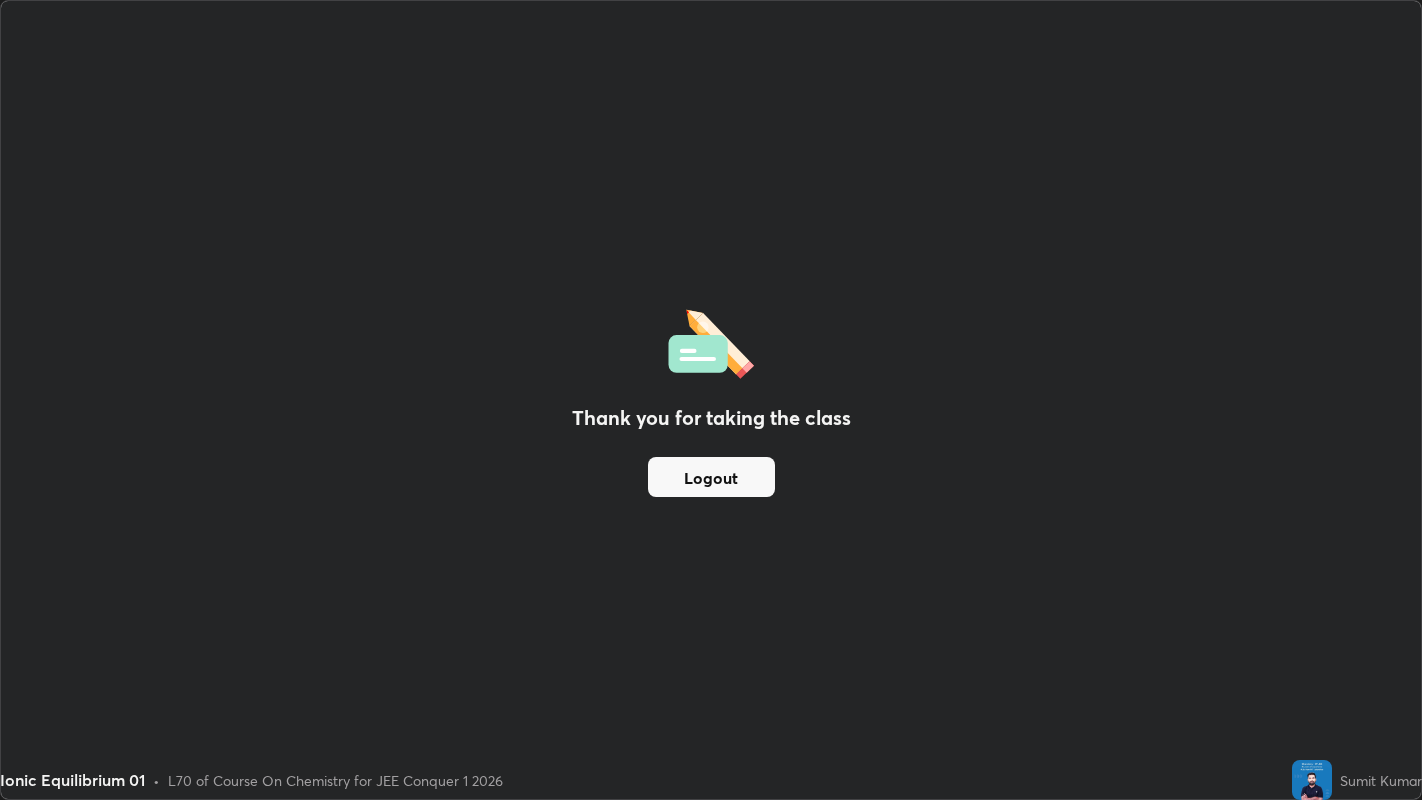 click on "Logout" at bounding box center (711, 477) 